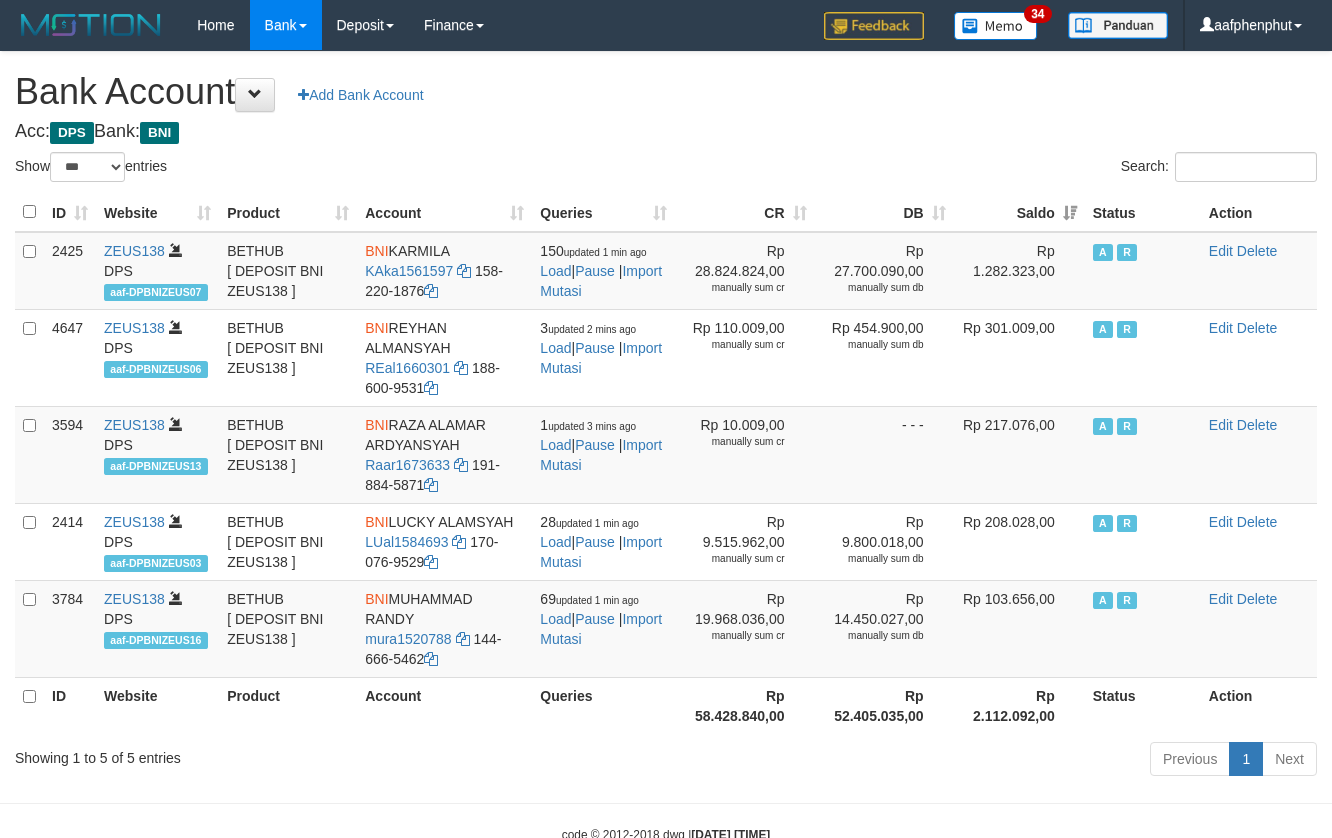 select on "***" 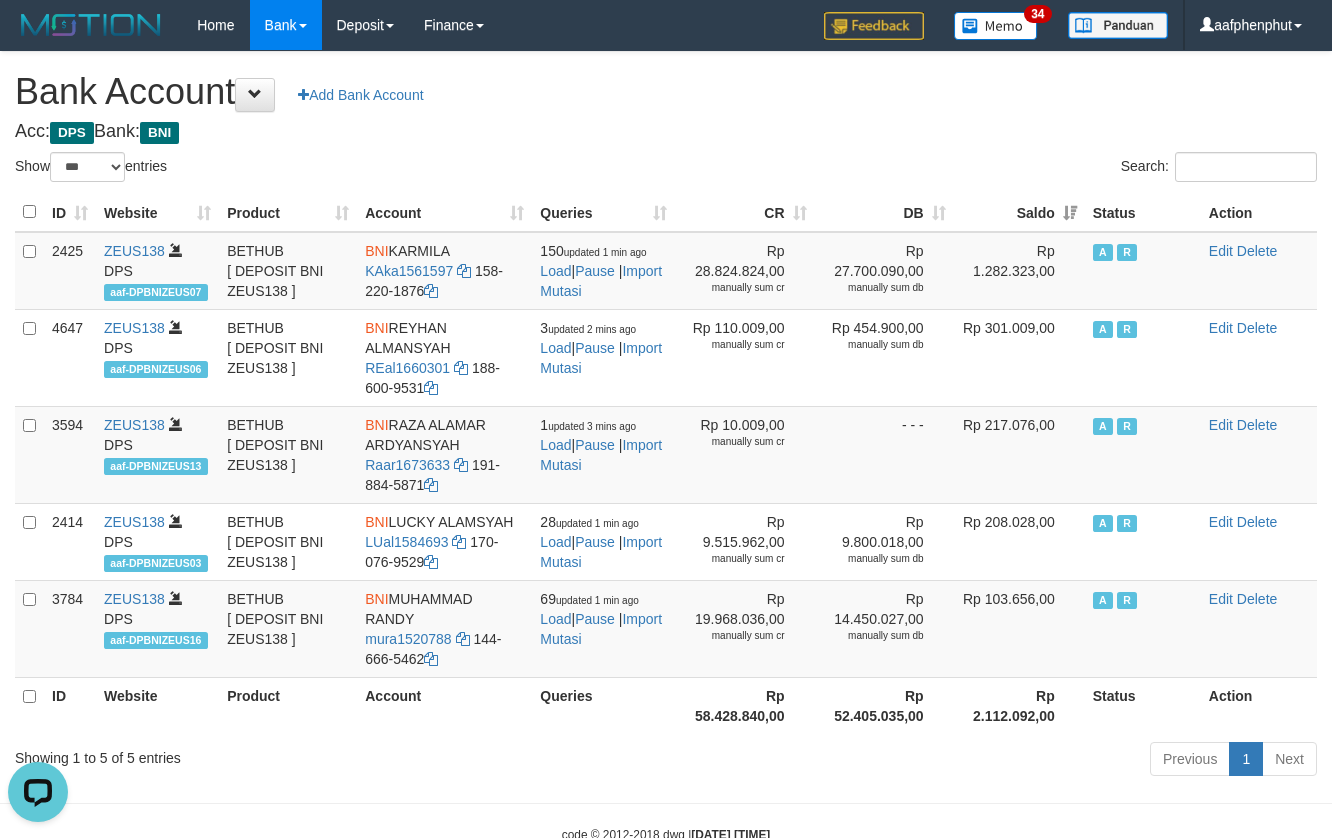 scroll, scrollTop: 0, scrollLeft: 0, axis: both 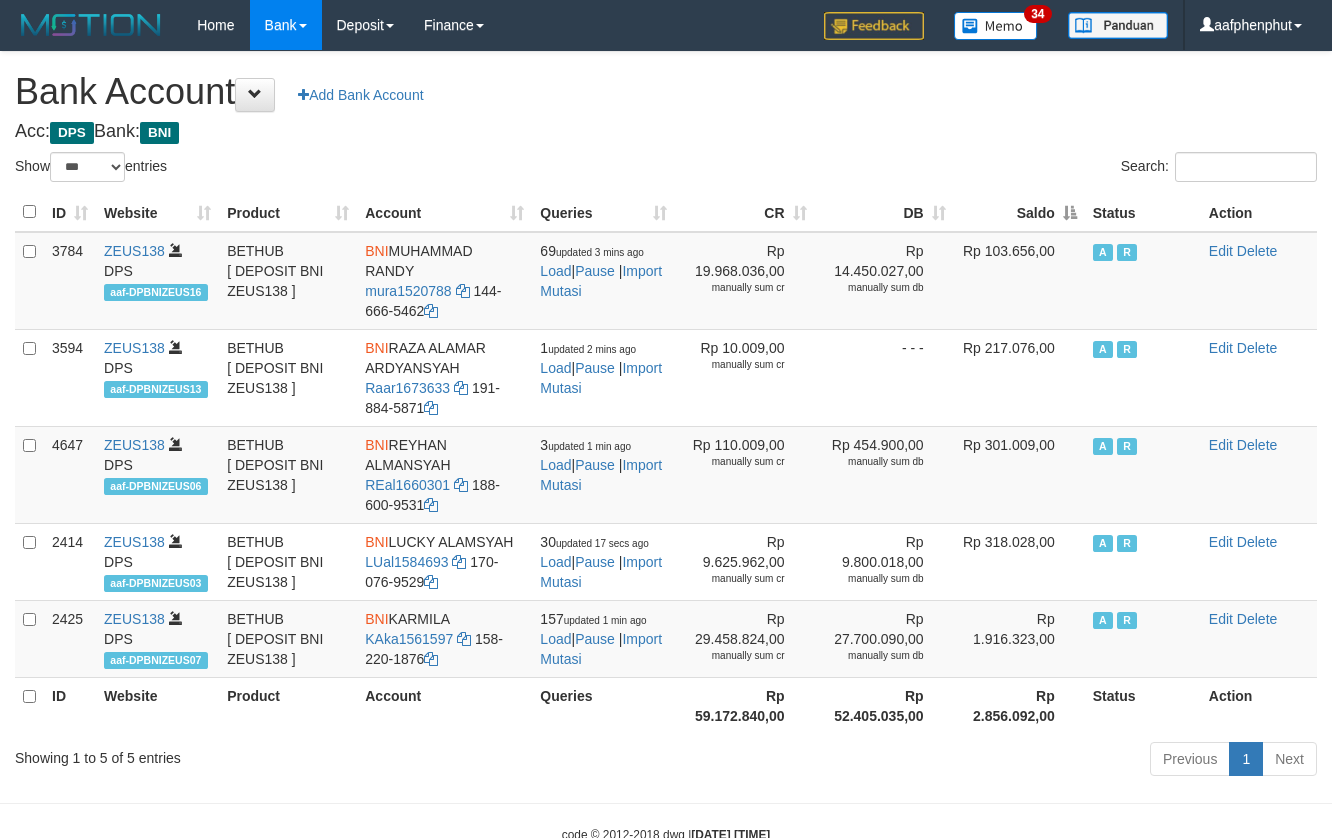 select on "***" 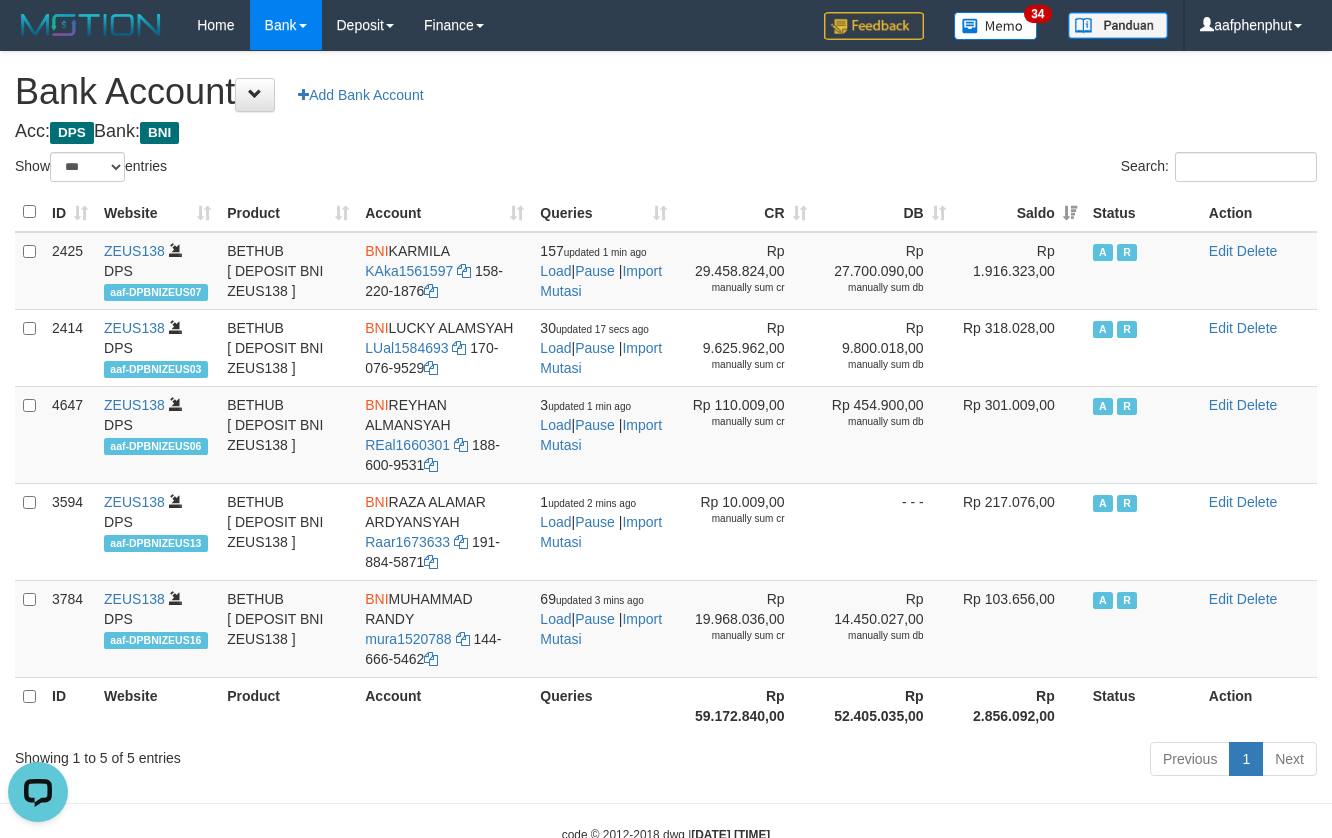 scroll, scrollTop: 0, scrollLeft: 0, axis: both 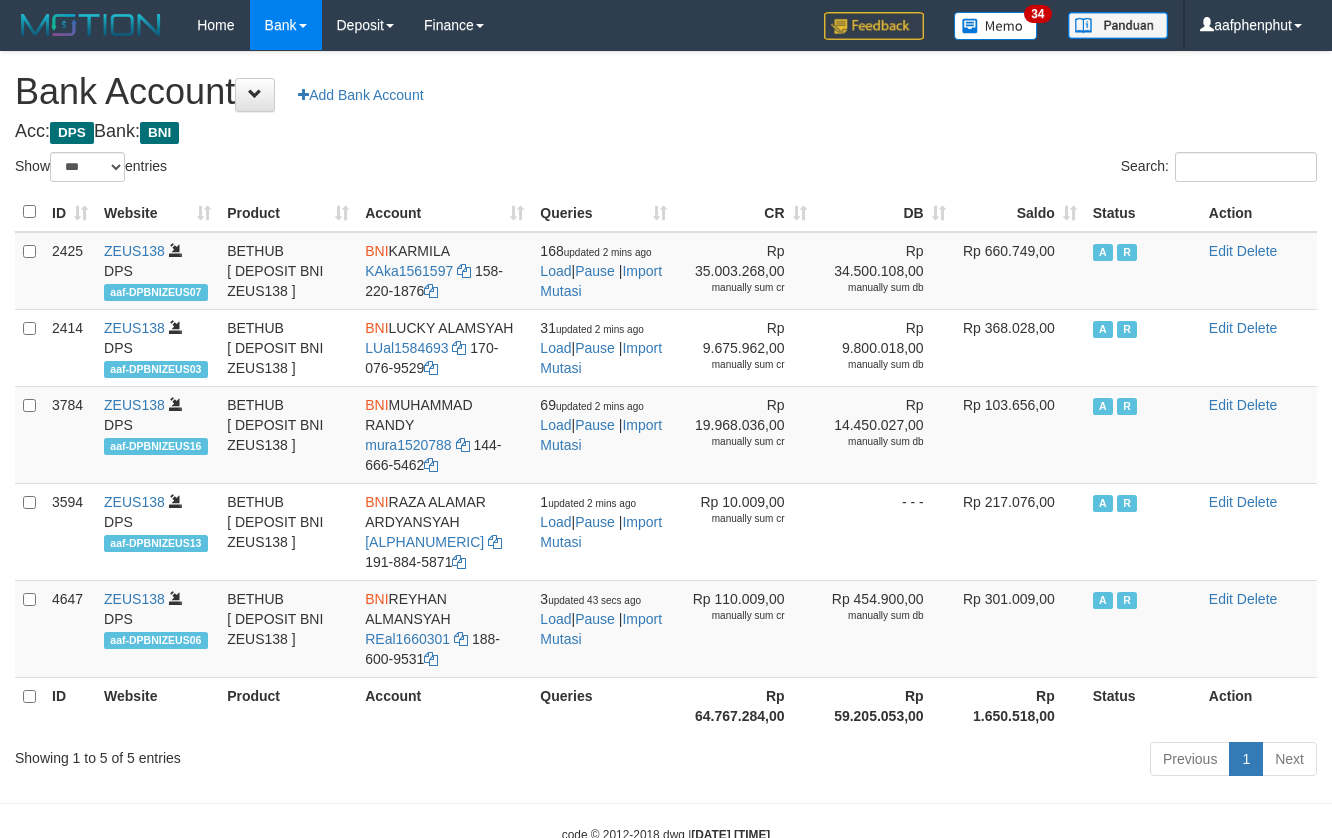 select on "***" 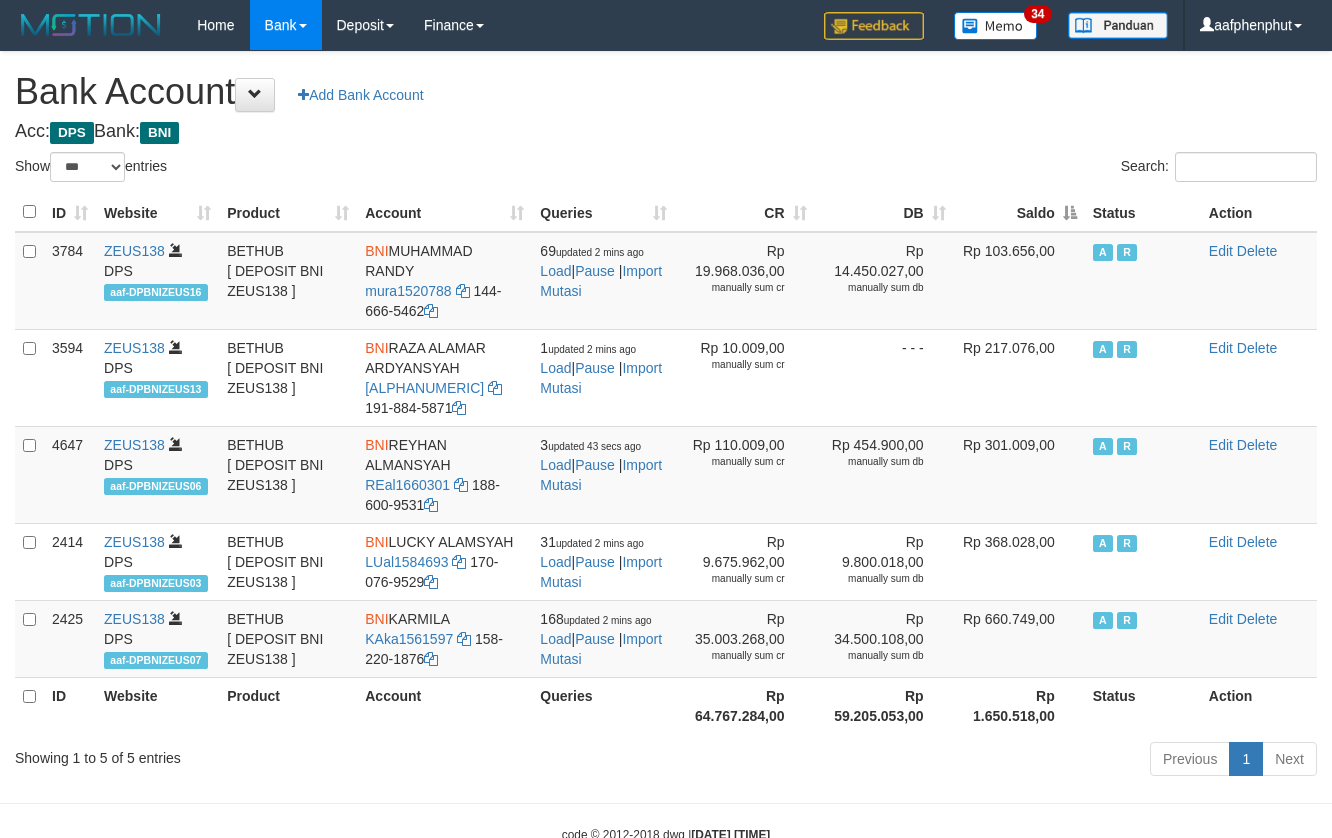 click on "Saldo" at bounding box center (1019, 212) 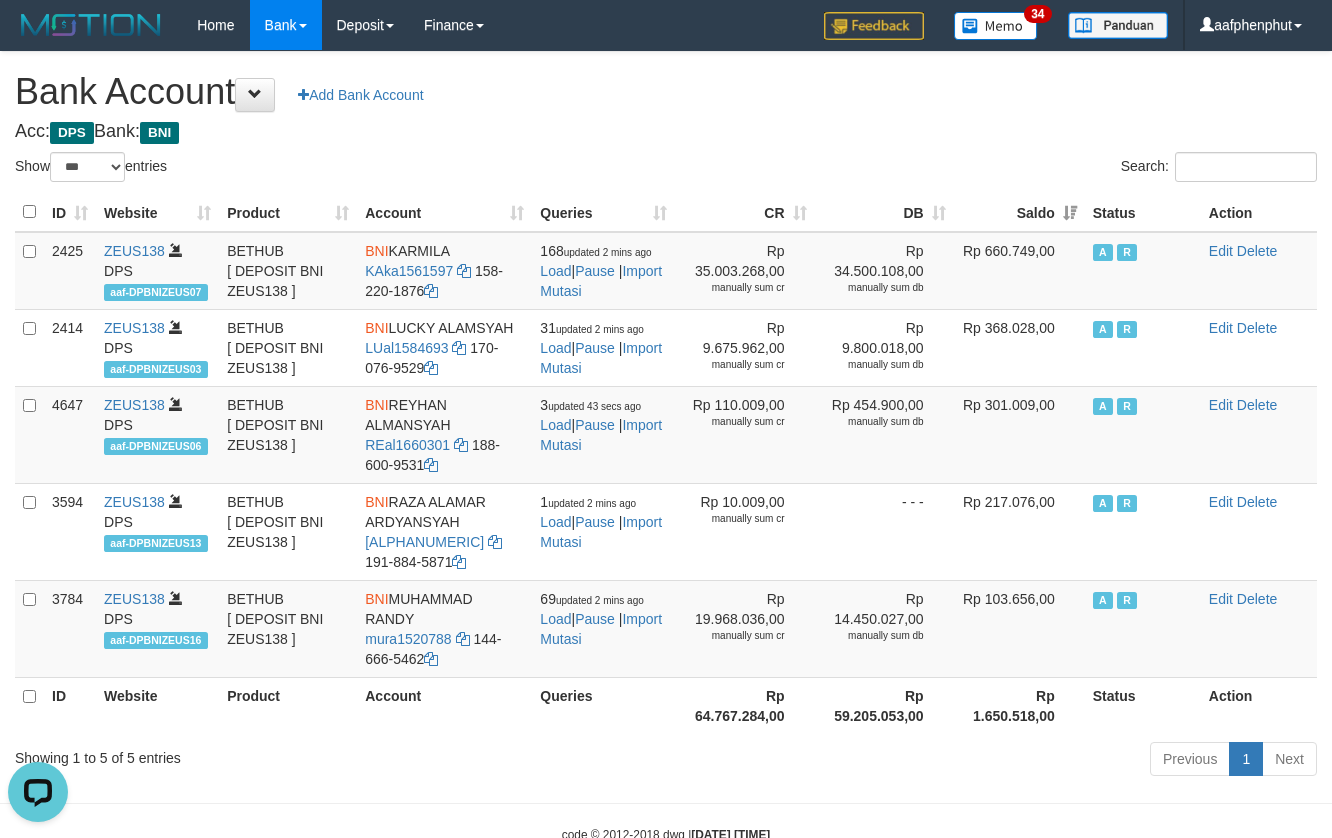 scroll, scrollTop: 0, scrollLeft: 0, axis: both 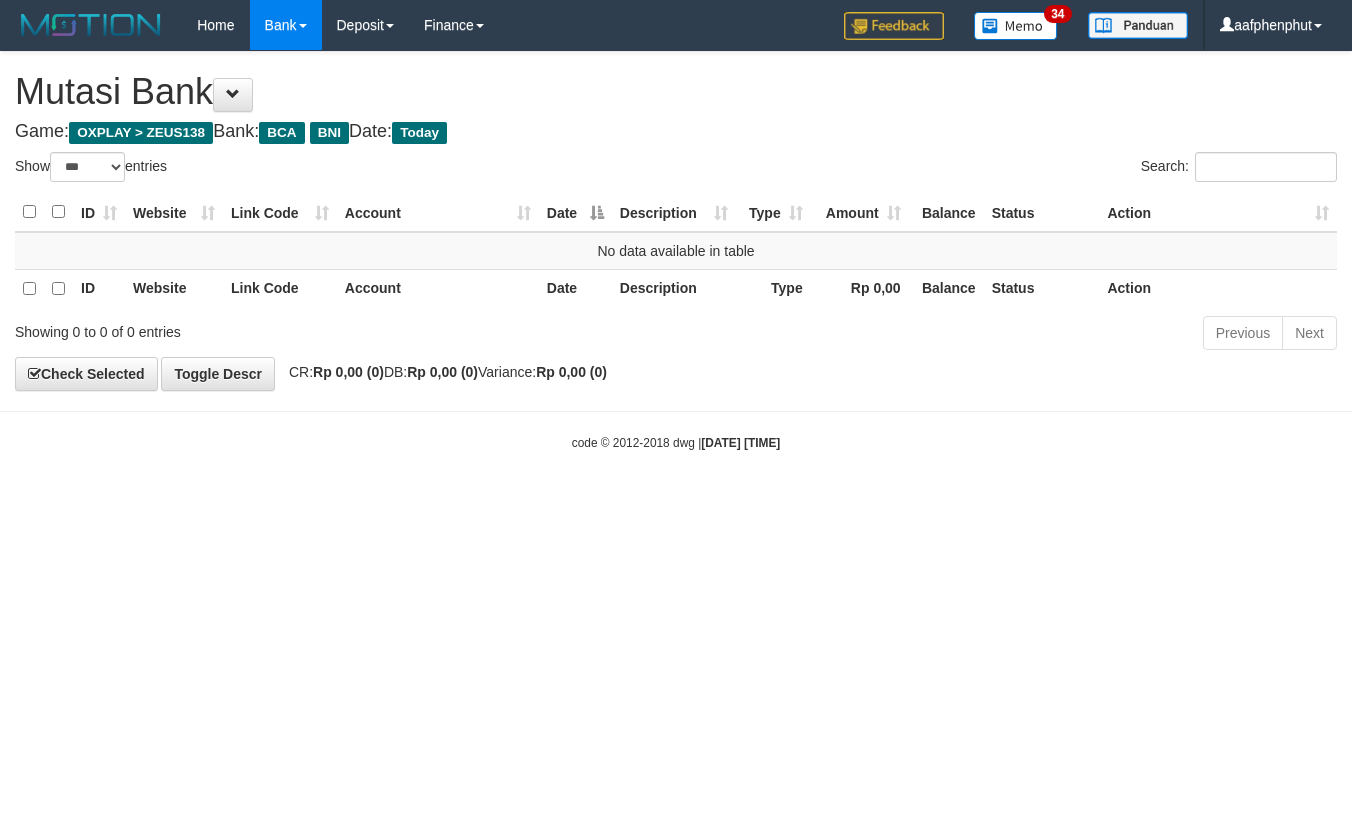 select on "***" 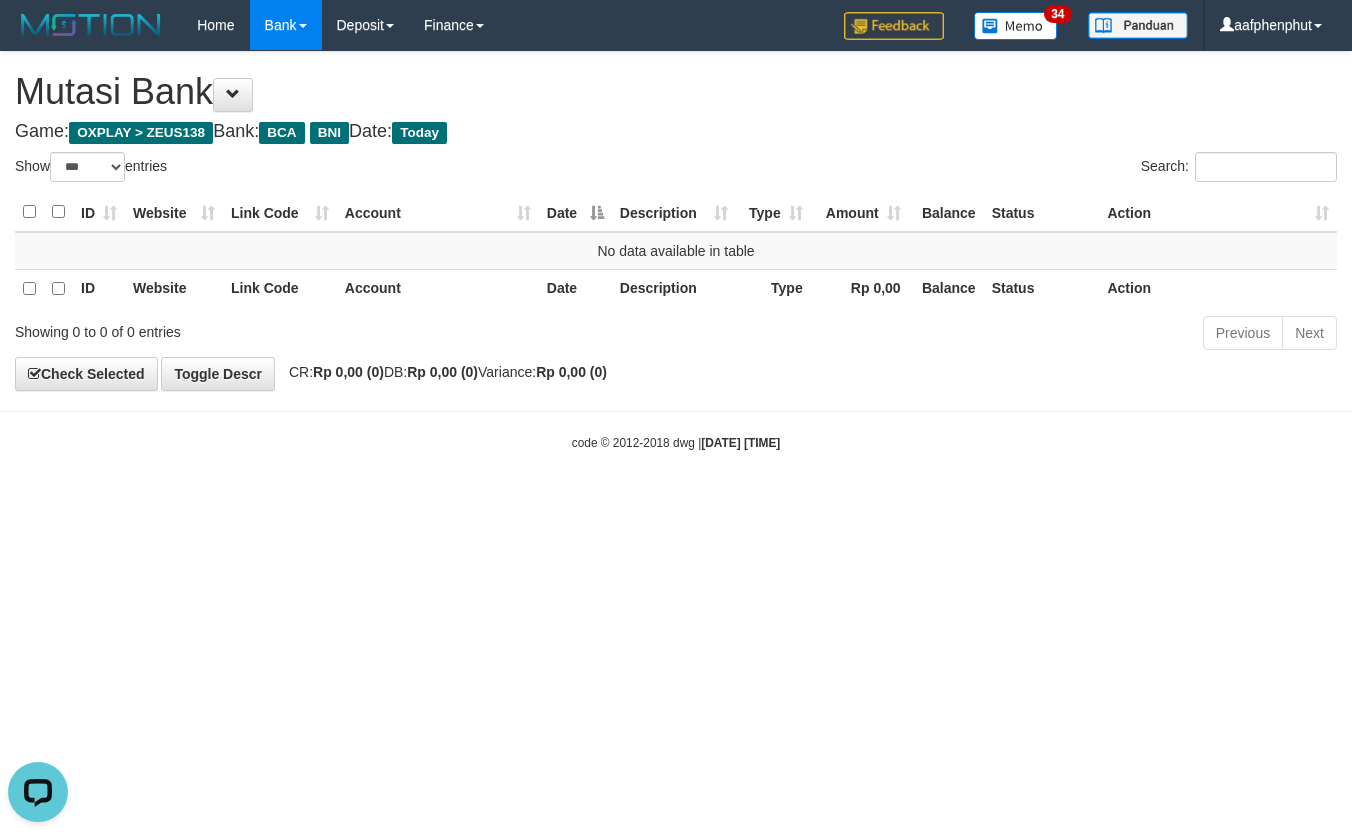scroll, scrollTop: 0, scrollLeft: 0, axis: both 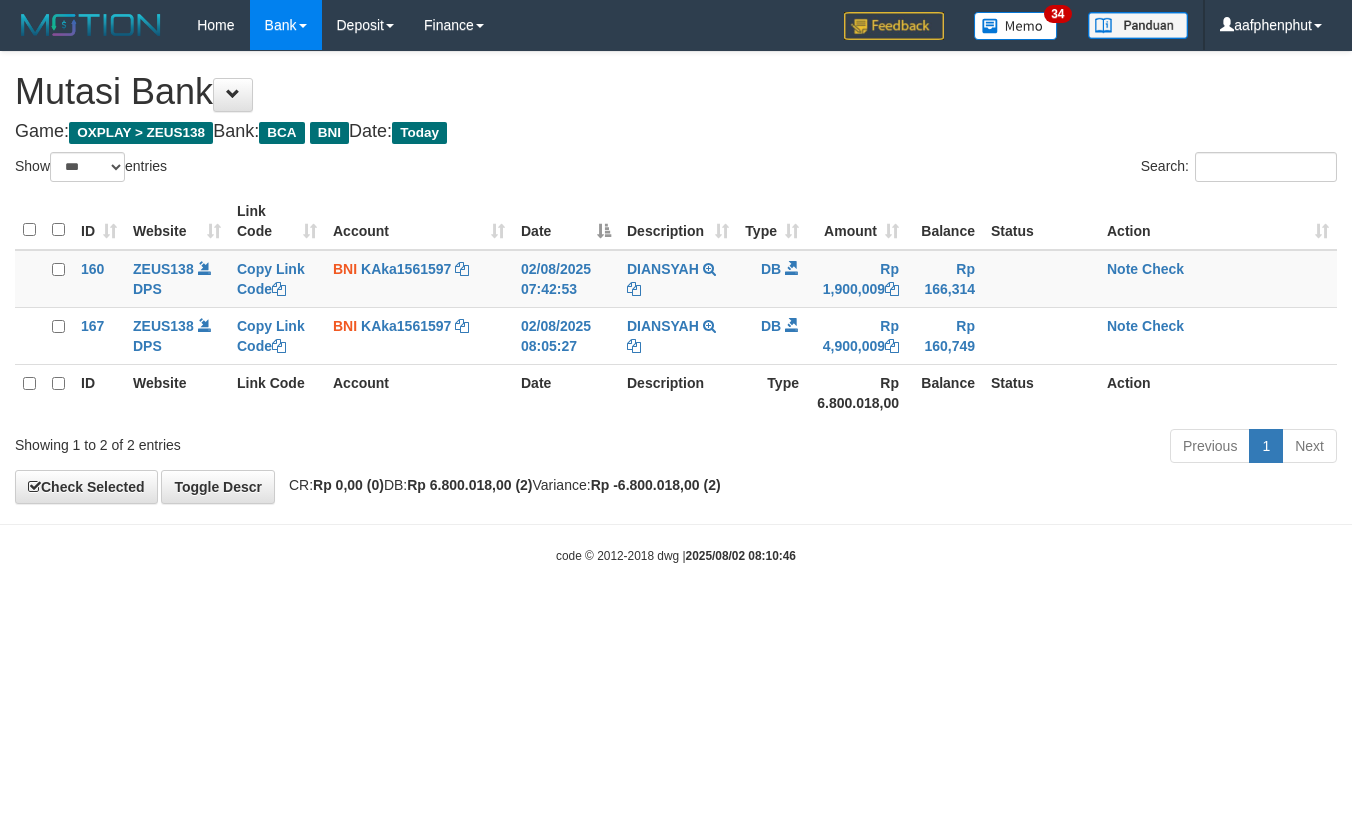 select on "***" 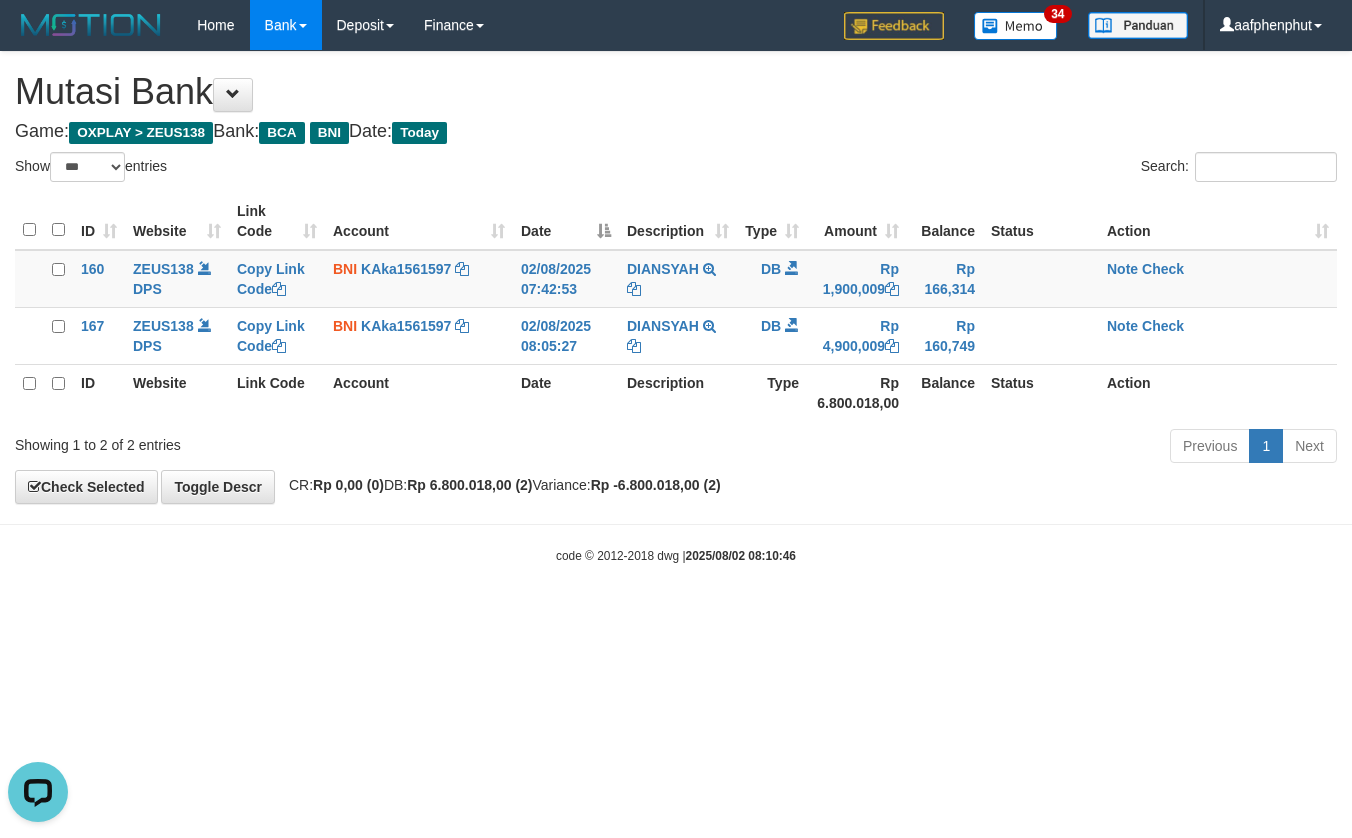 scroll, scrollTop: 0, scrollLeft: 0, axis: both 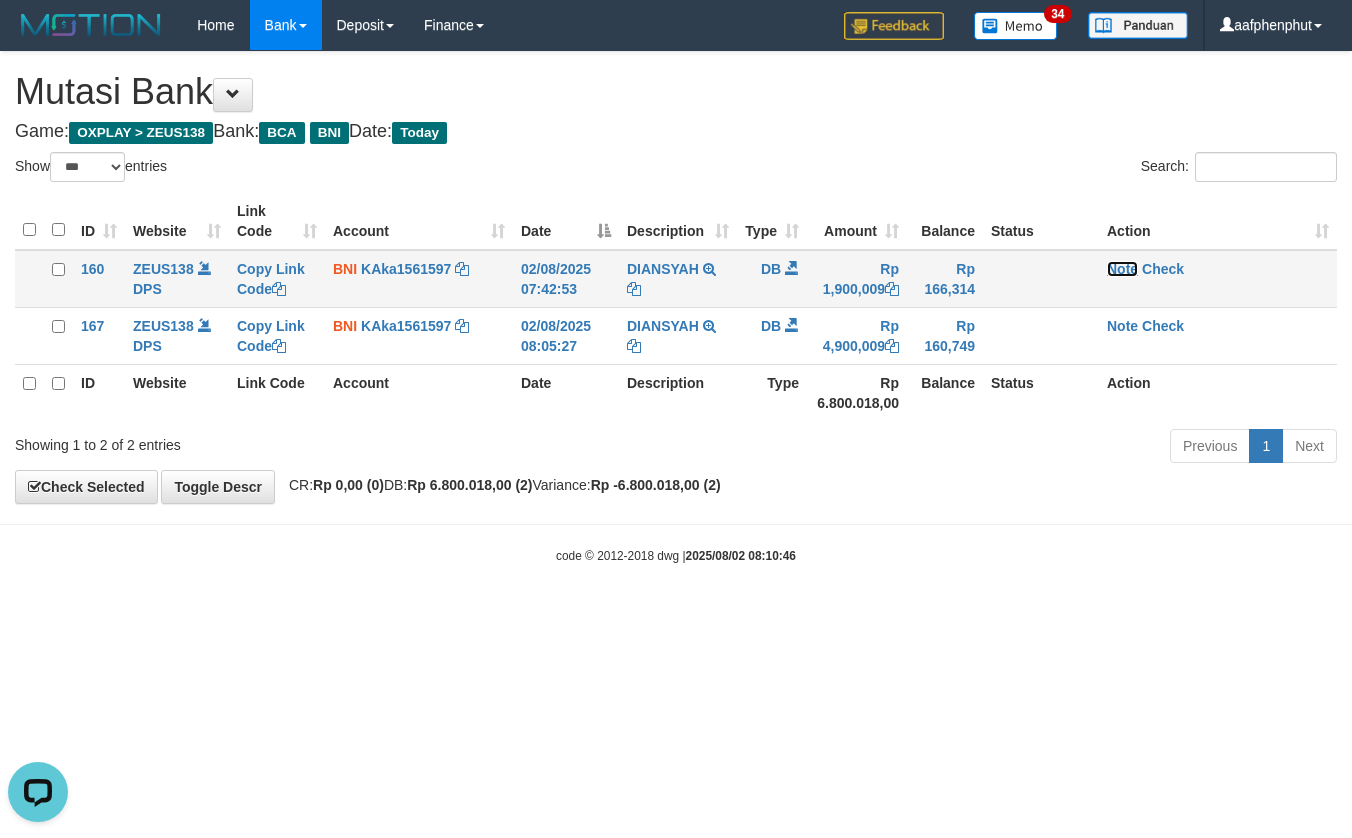 click on "Note" at bounding box center (1122, 269) 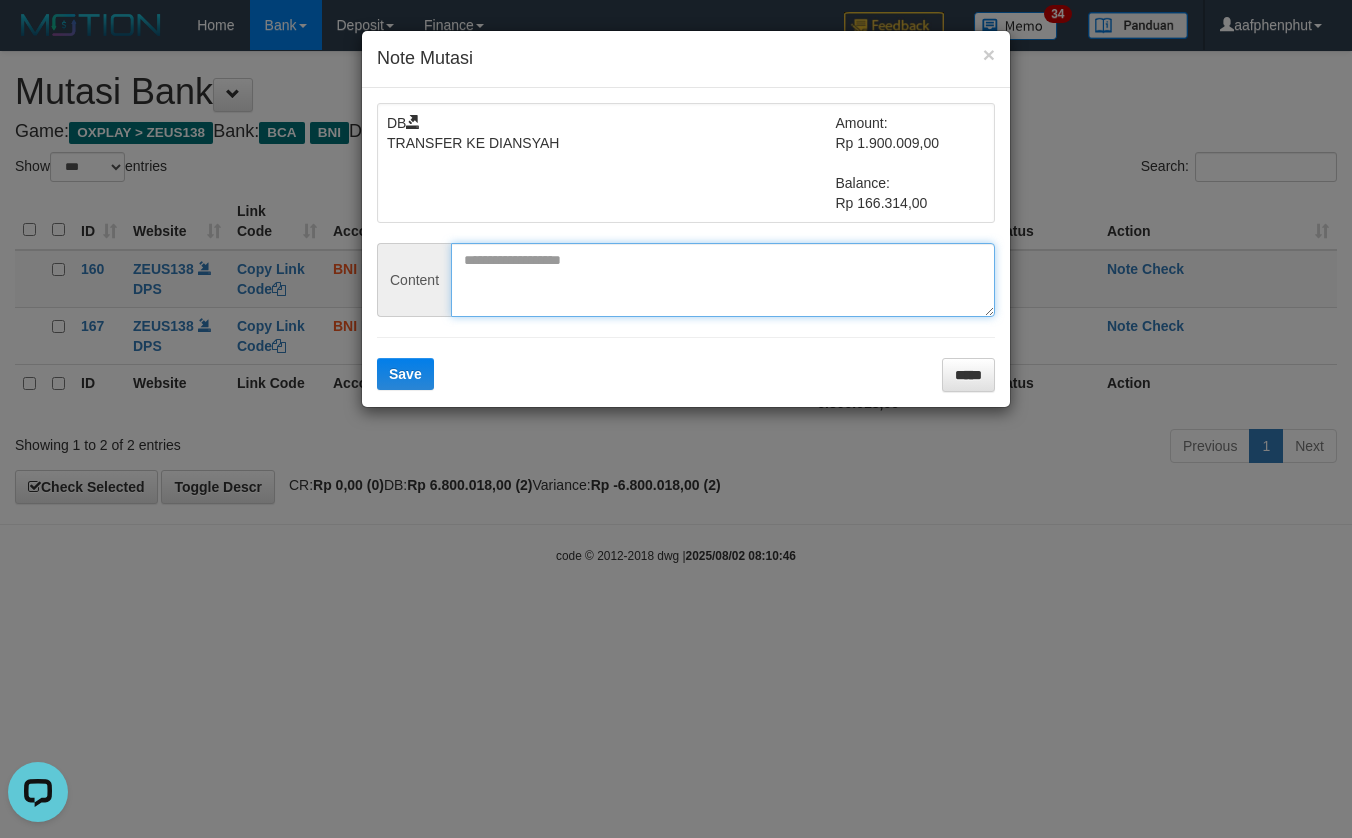 click at bounding box center (723, 280) 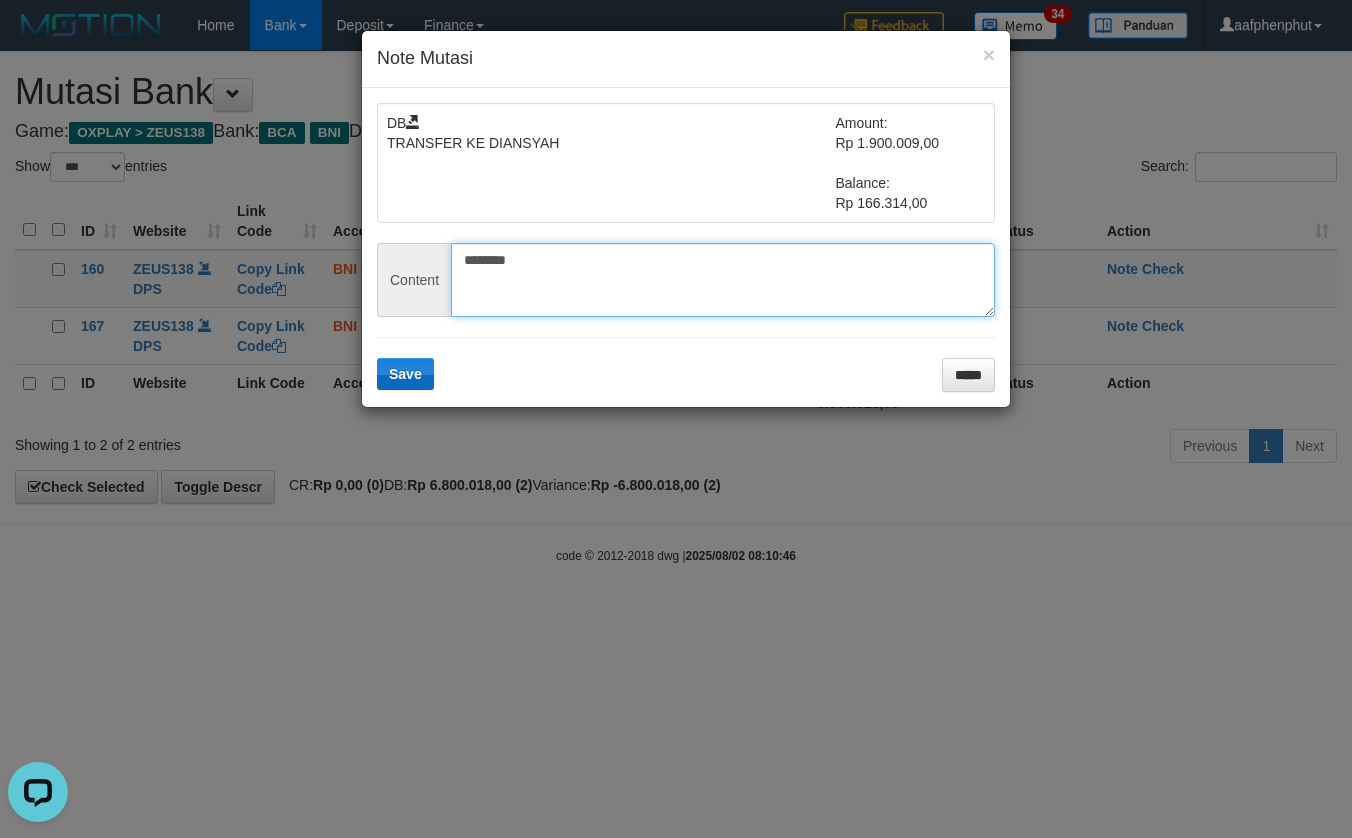 type on "********" 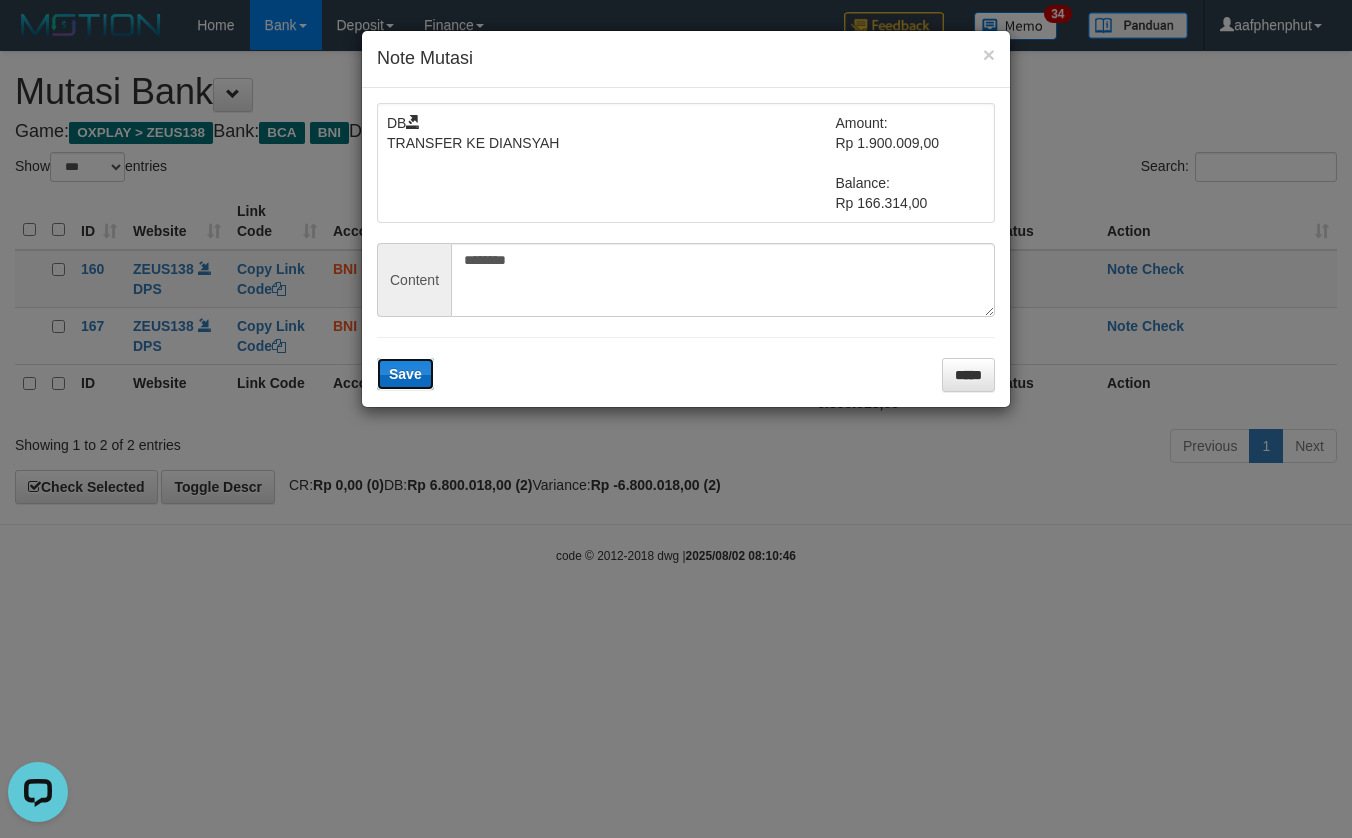 drag, startPoint x: 413, startPoint y: 368, endPoint x: 760, endPoint y: 328, distance: 349.29788 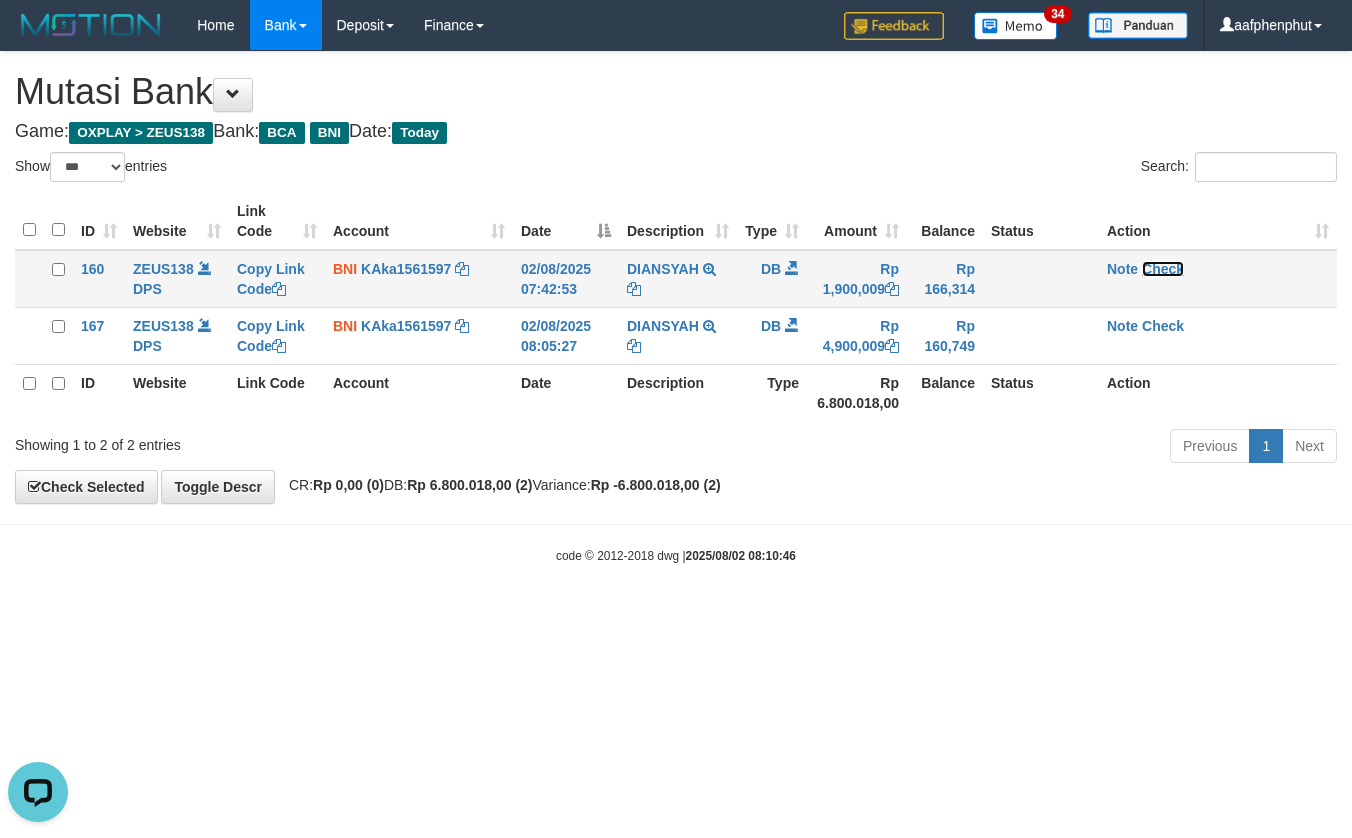 click on "Check" at bounding box center (1163, 269) 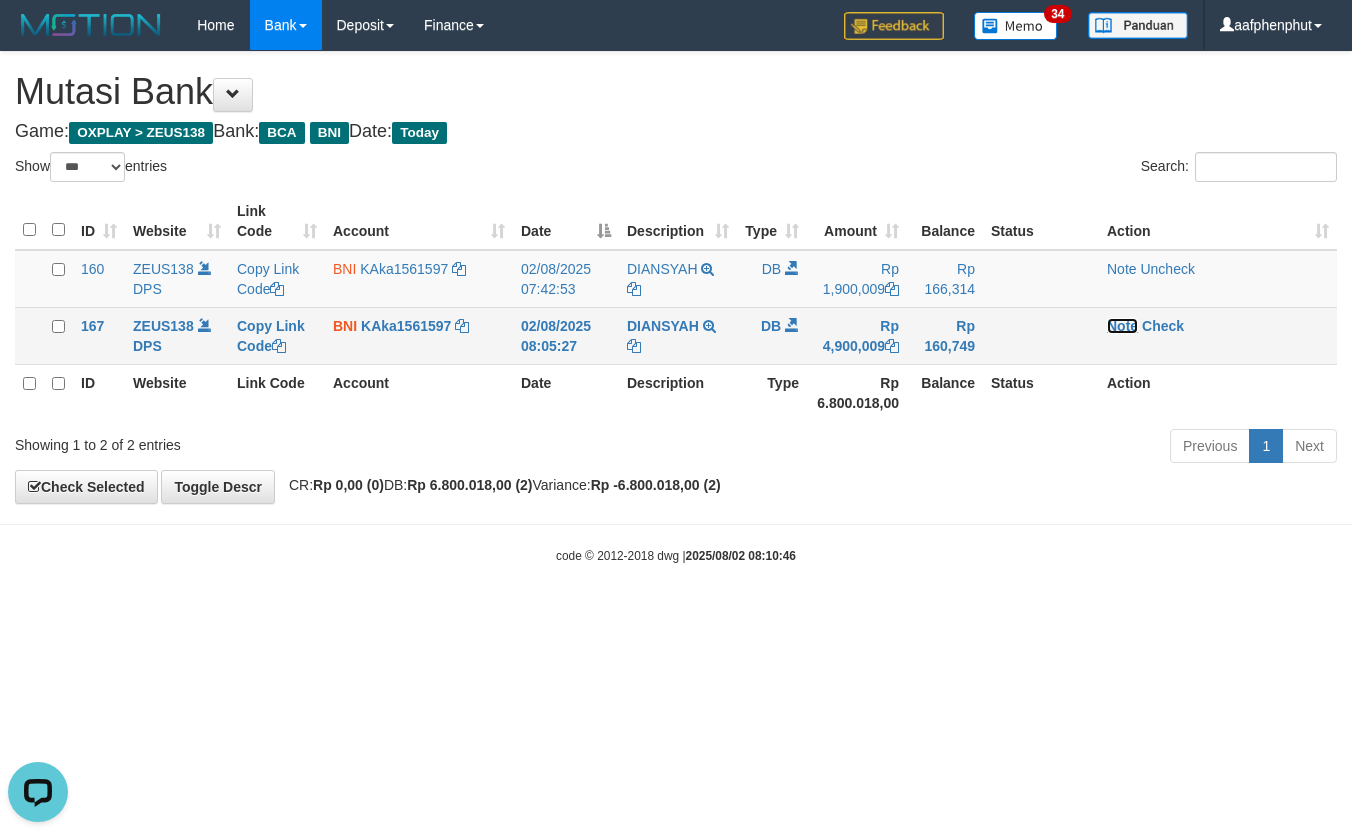 click on "Note" at bounding box center [1122, 326] 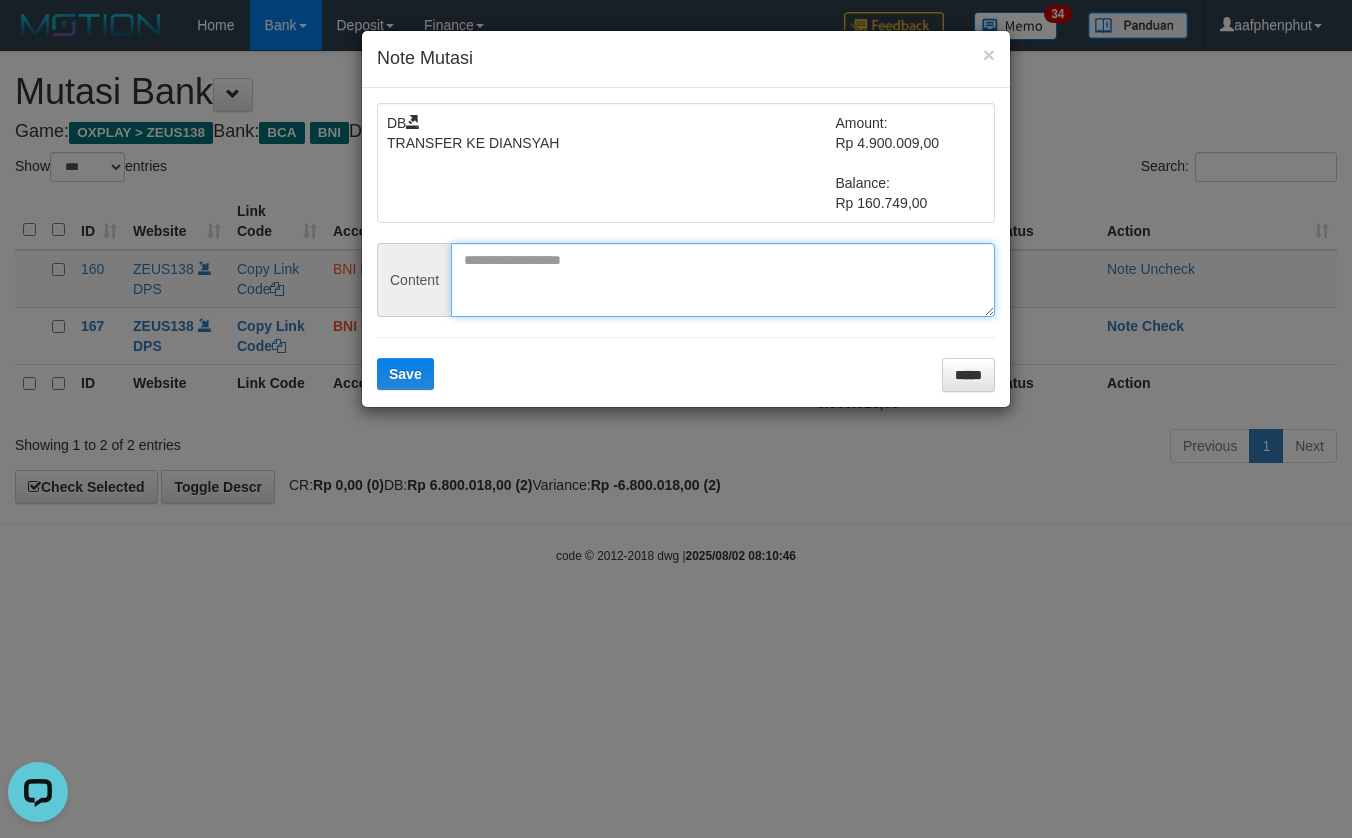click at bounding box center (723, 280) 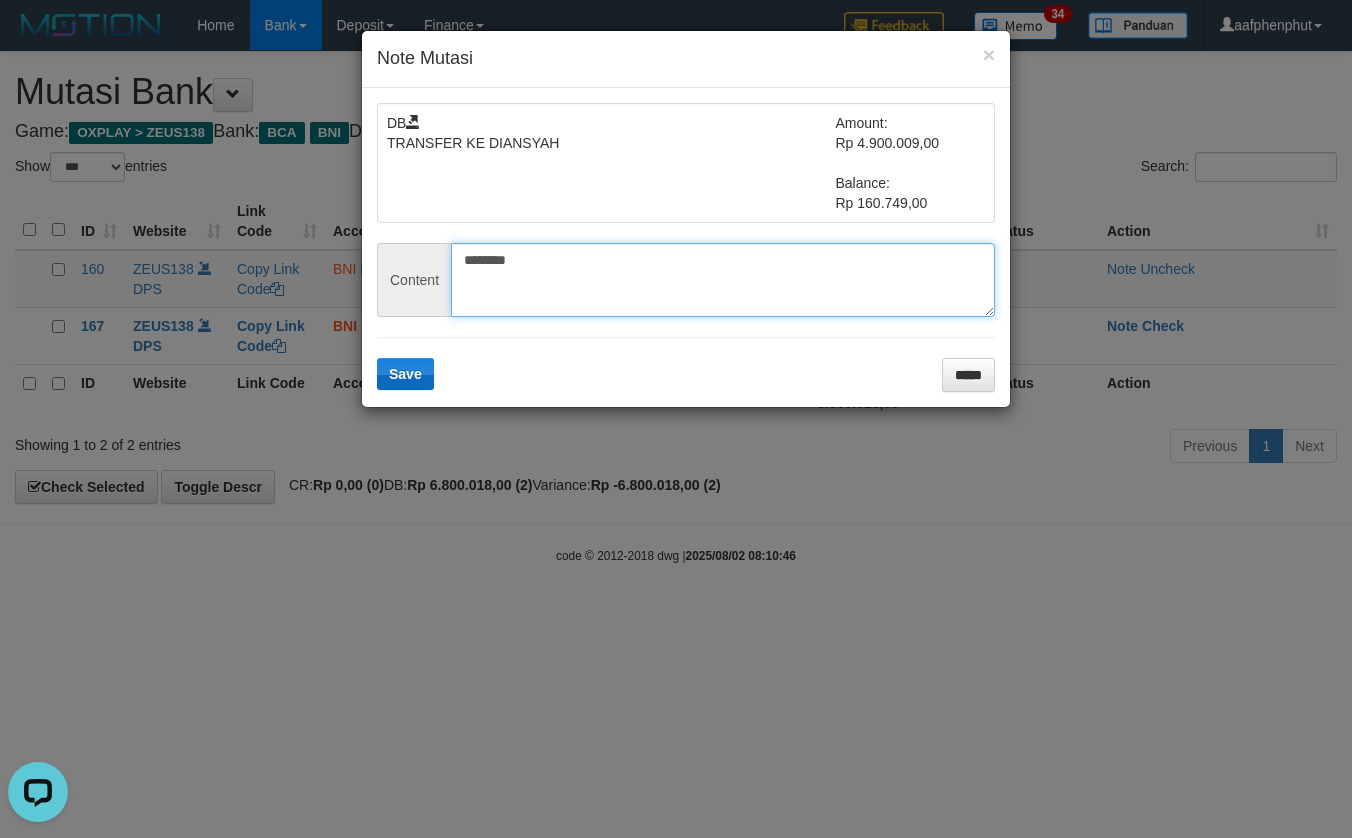 type on "********" 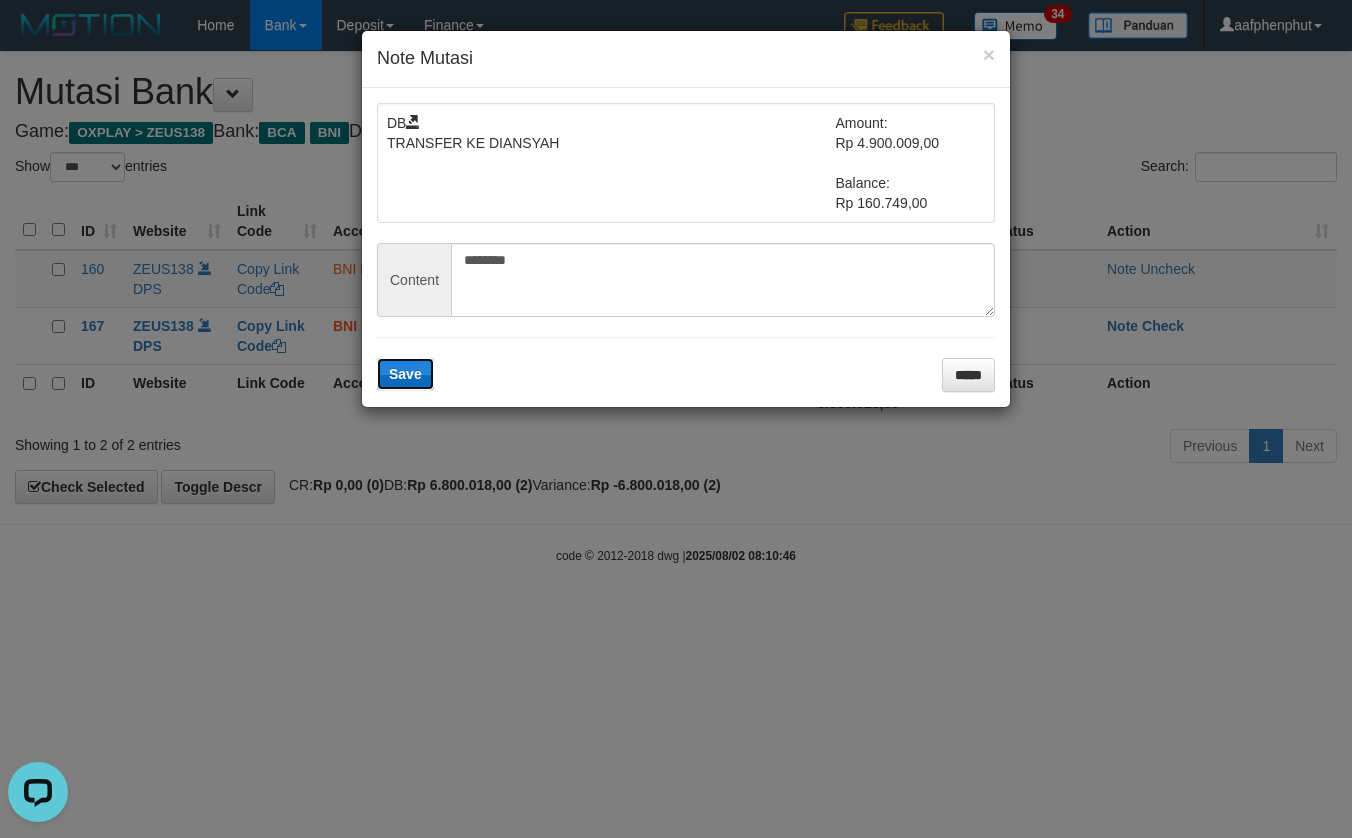 click on "Save" at bounding box center (405, 374) 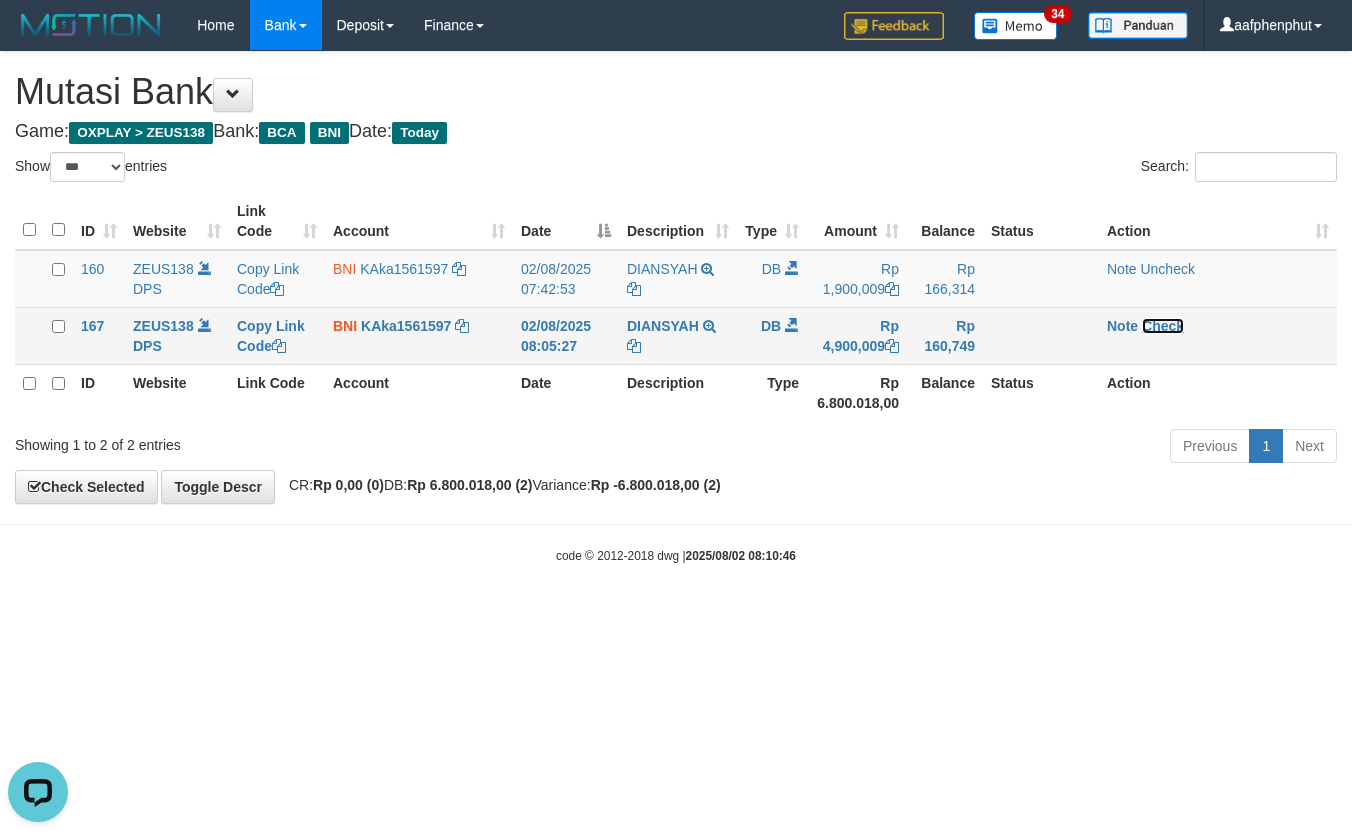 click on "Check" at bounding box center (1163, 326) 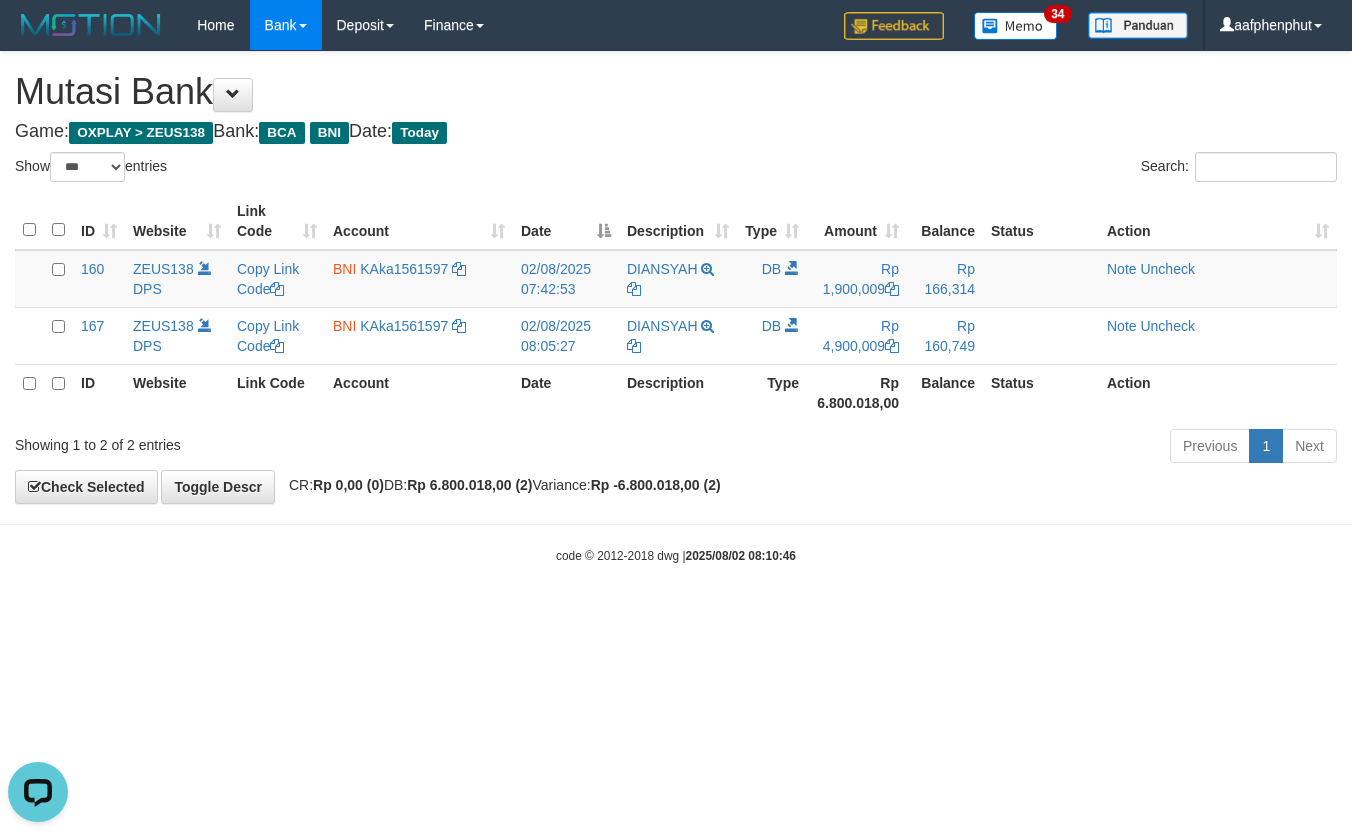 click on "Toggle navigation
Home
Bank
Account List
Load
By Website
Group
[OXPLAY]													ZEUS138
By Load Group (DPS)" at bounding box center [676, 307] 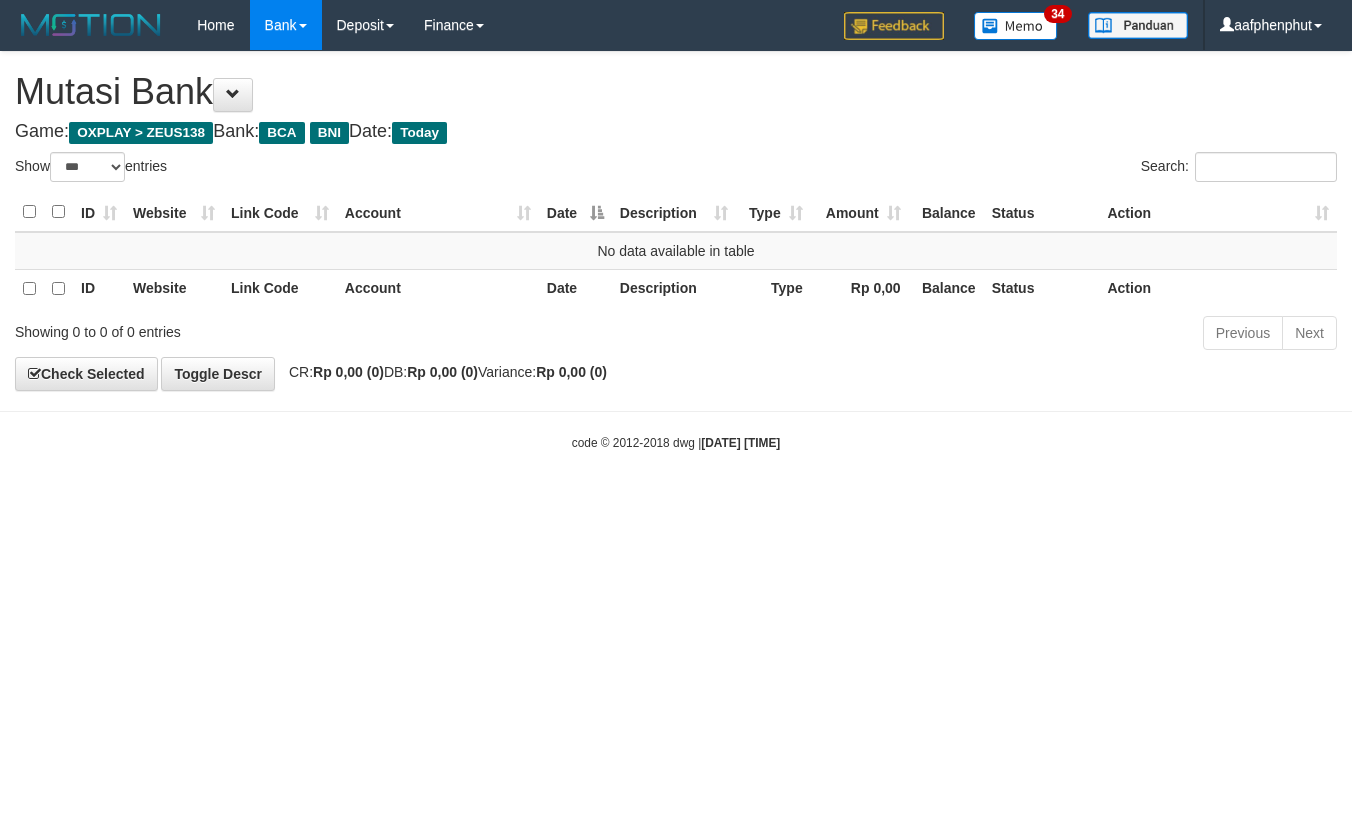 select on "***" 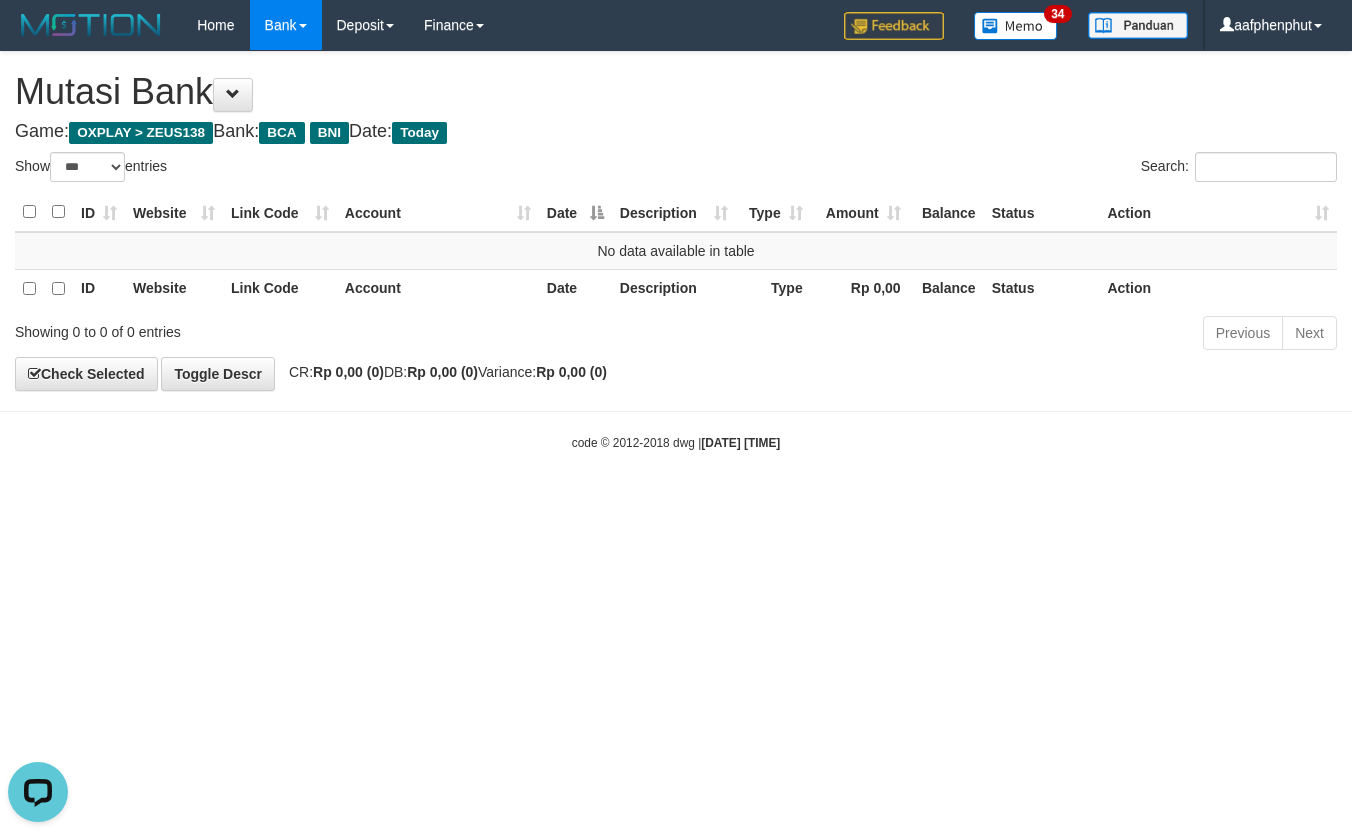 scroll, scrollTop: 0, scrollLeft: 0, axis: both 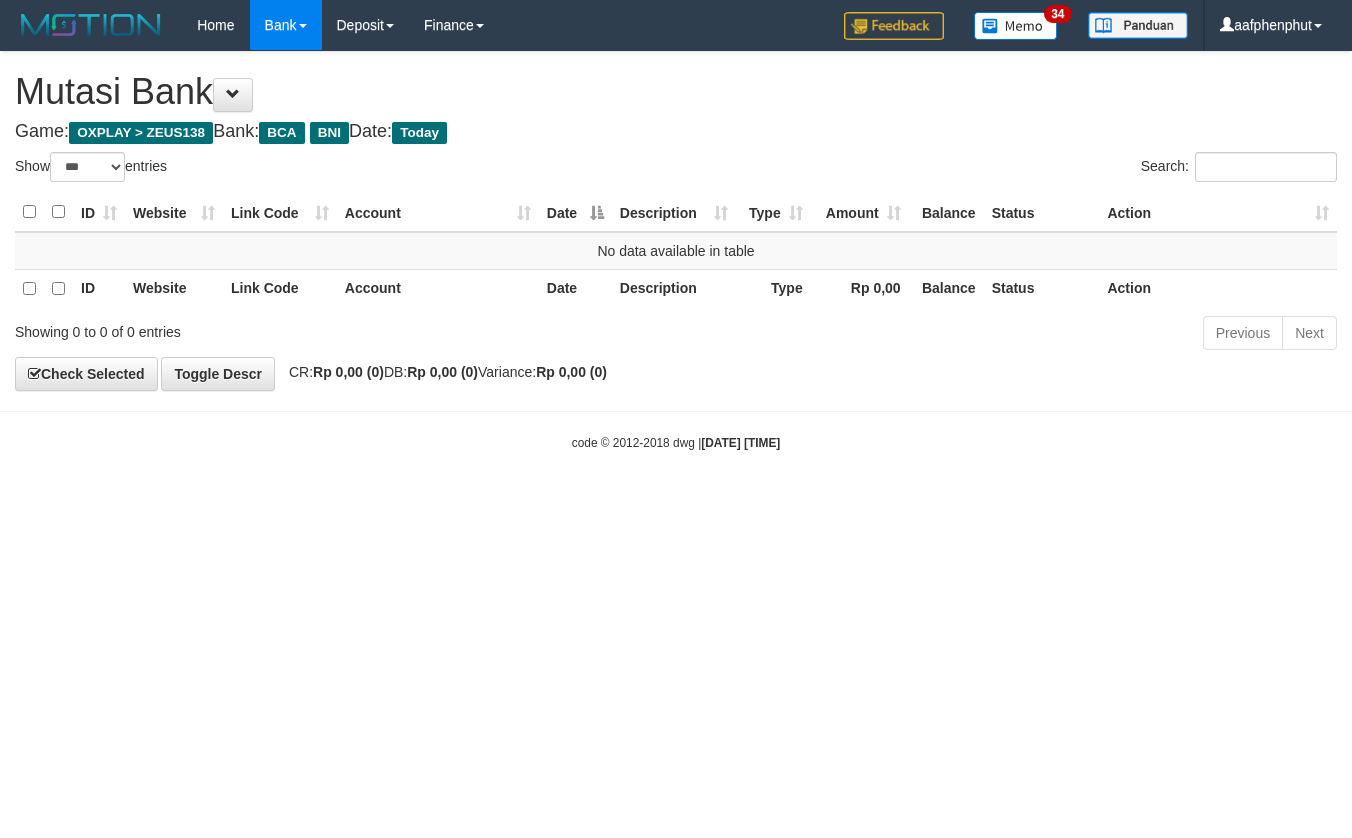 select on "***" 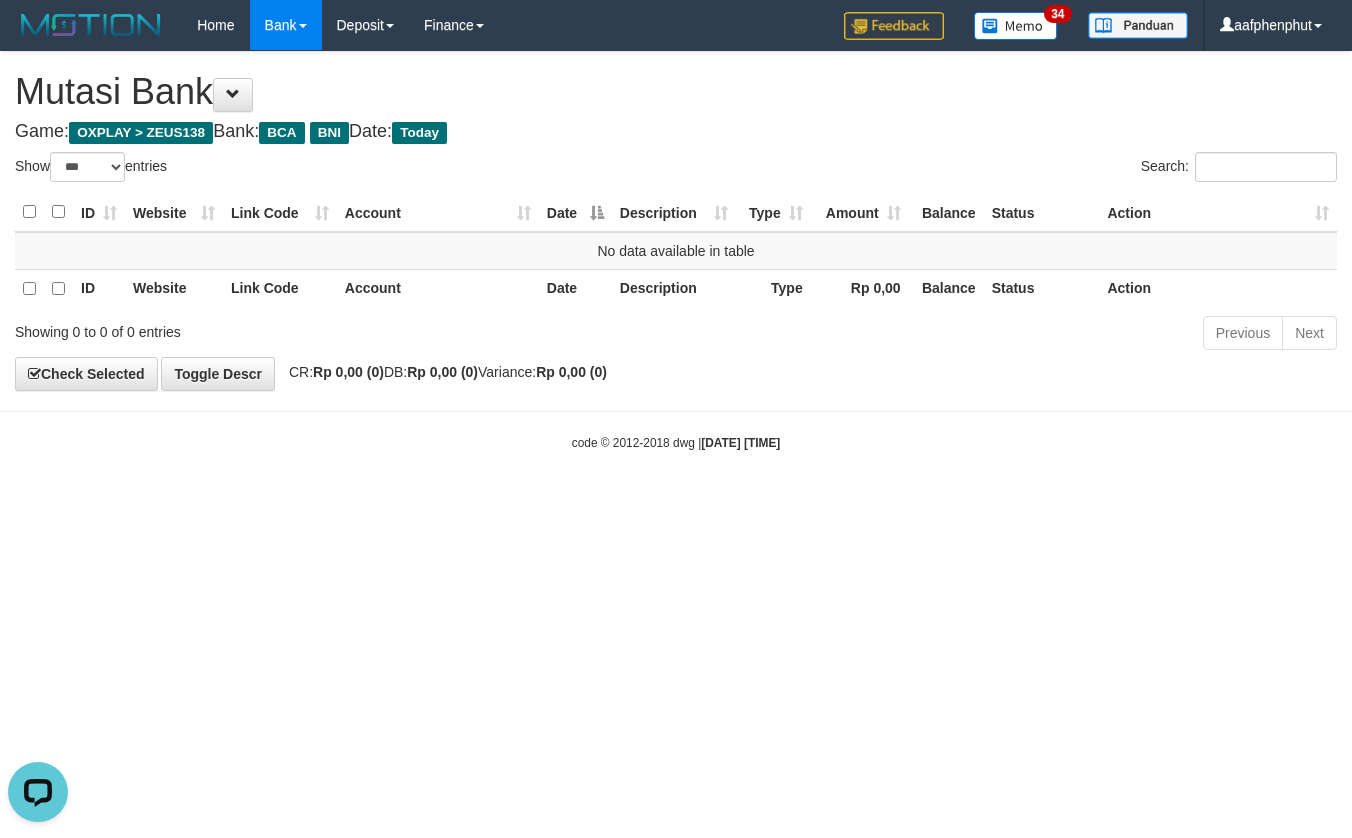 scroll, scrollTop: 0, scrollLeft: 0, axis: both 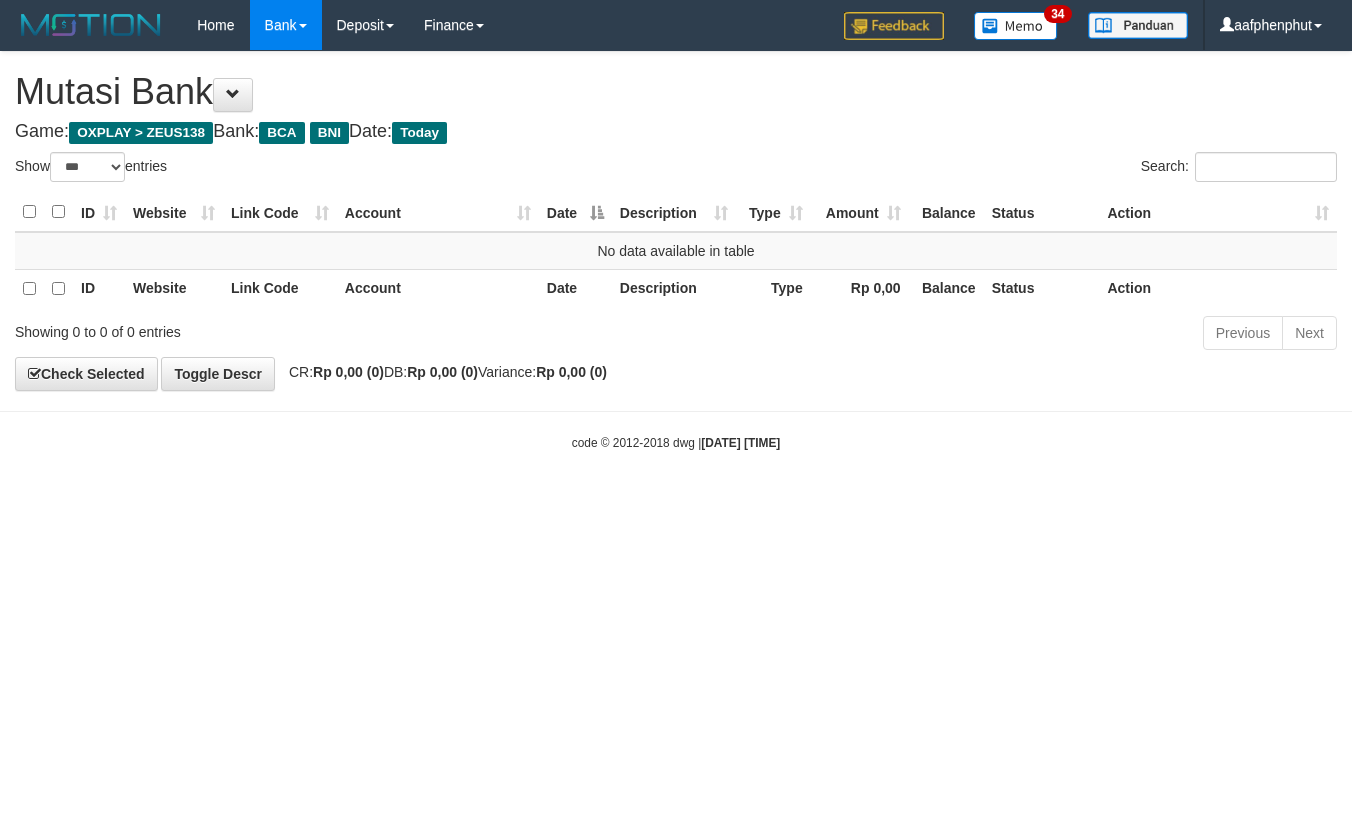select on "***" 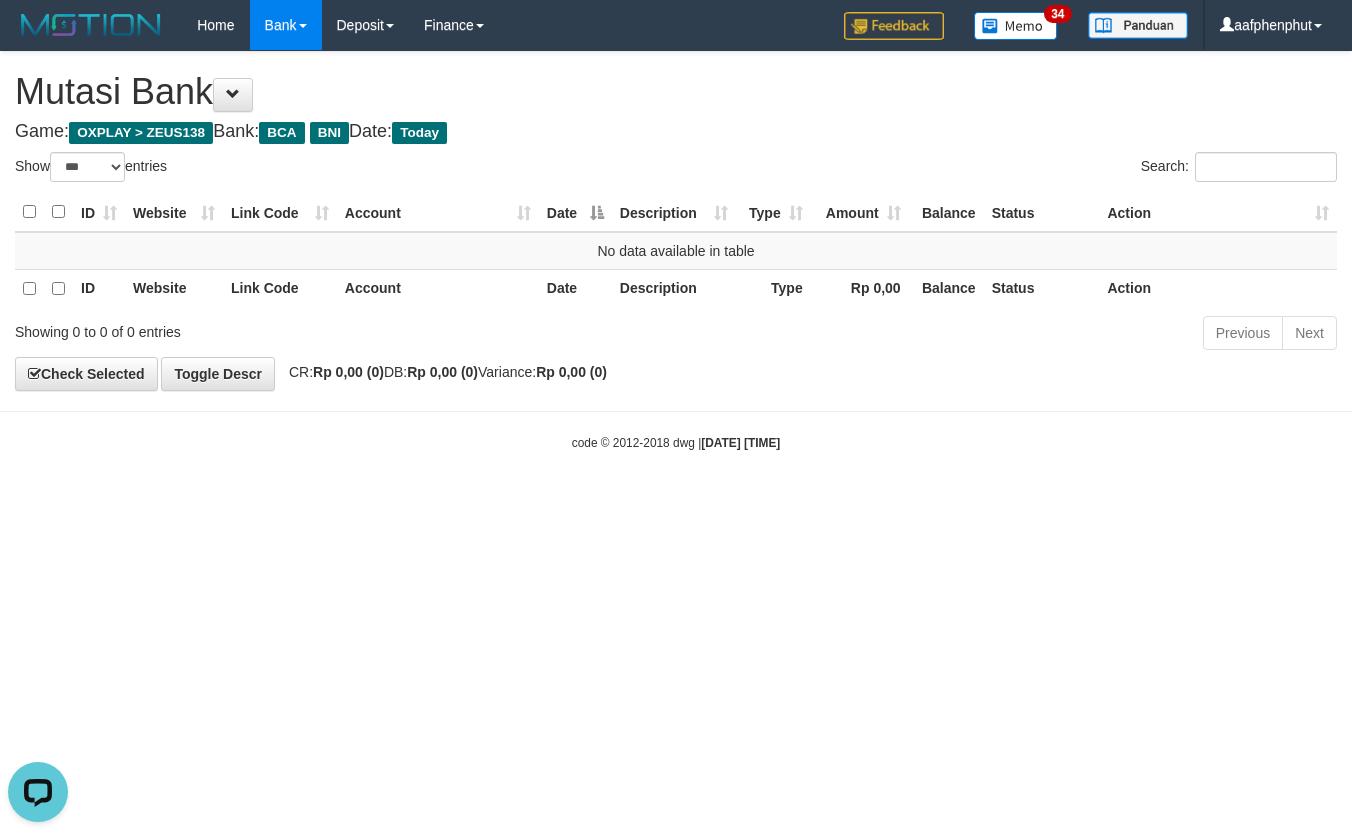 scroll, scrollTop: 0, scrollLeft: 0, axis: both 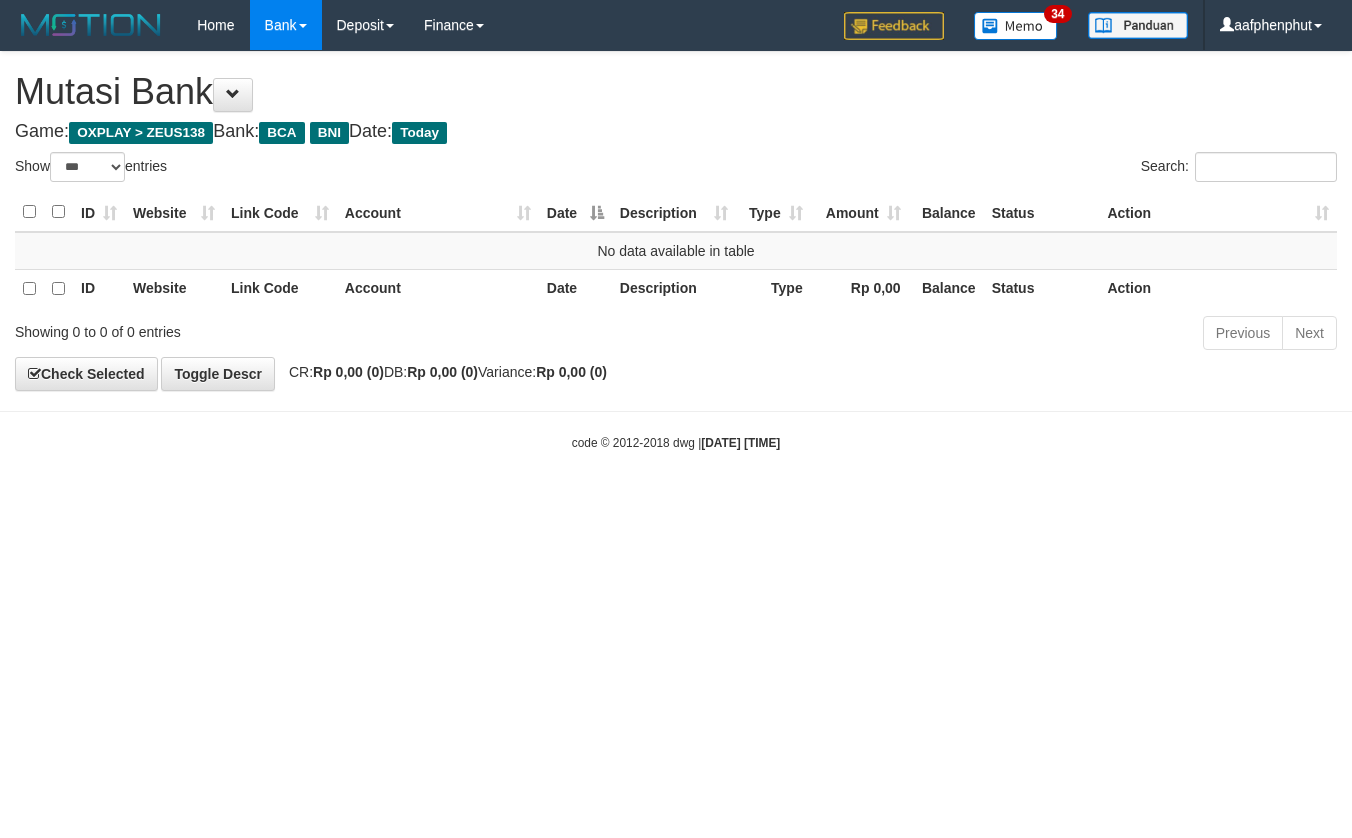 select on "***" 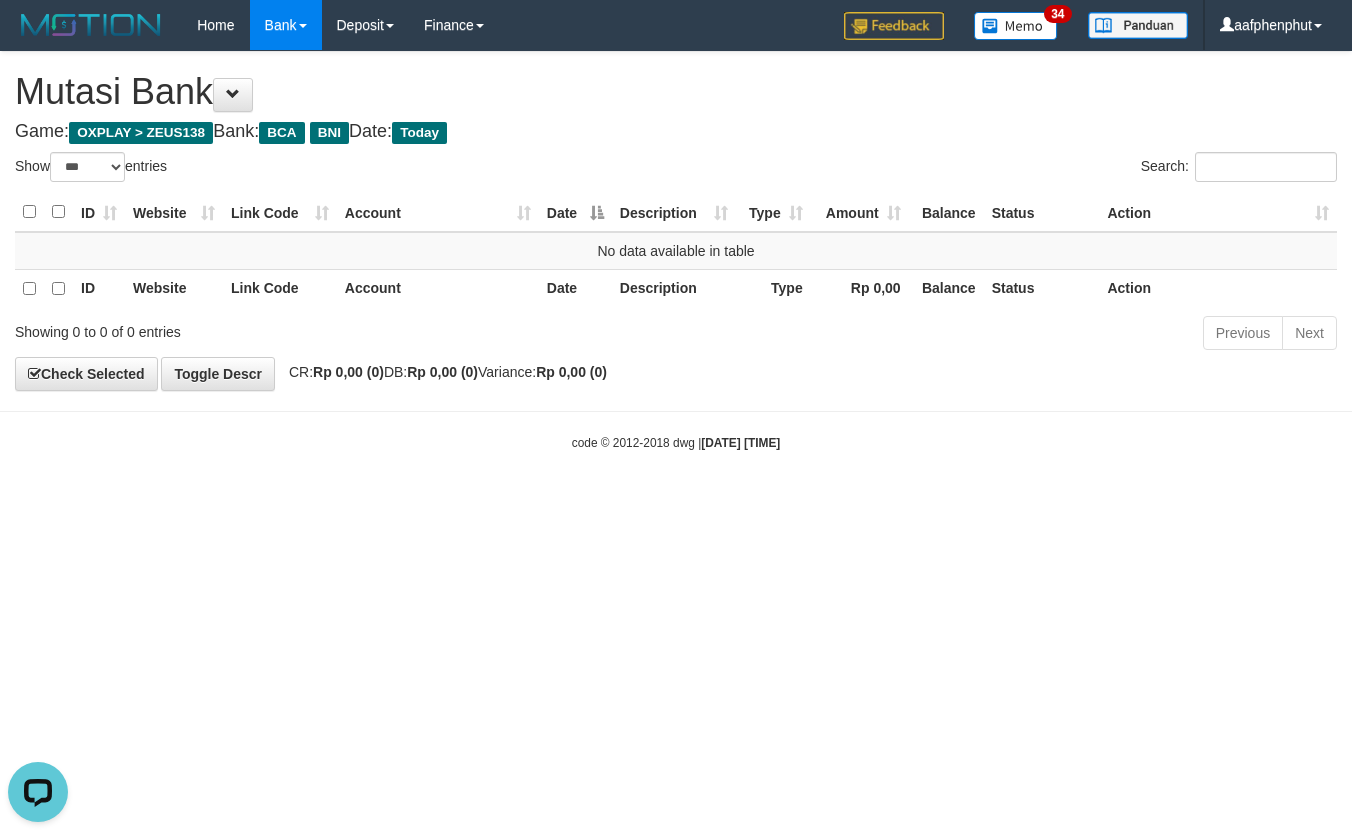 scroll, scrollTop: 0, scrollLeft: 0, axis: both 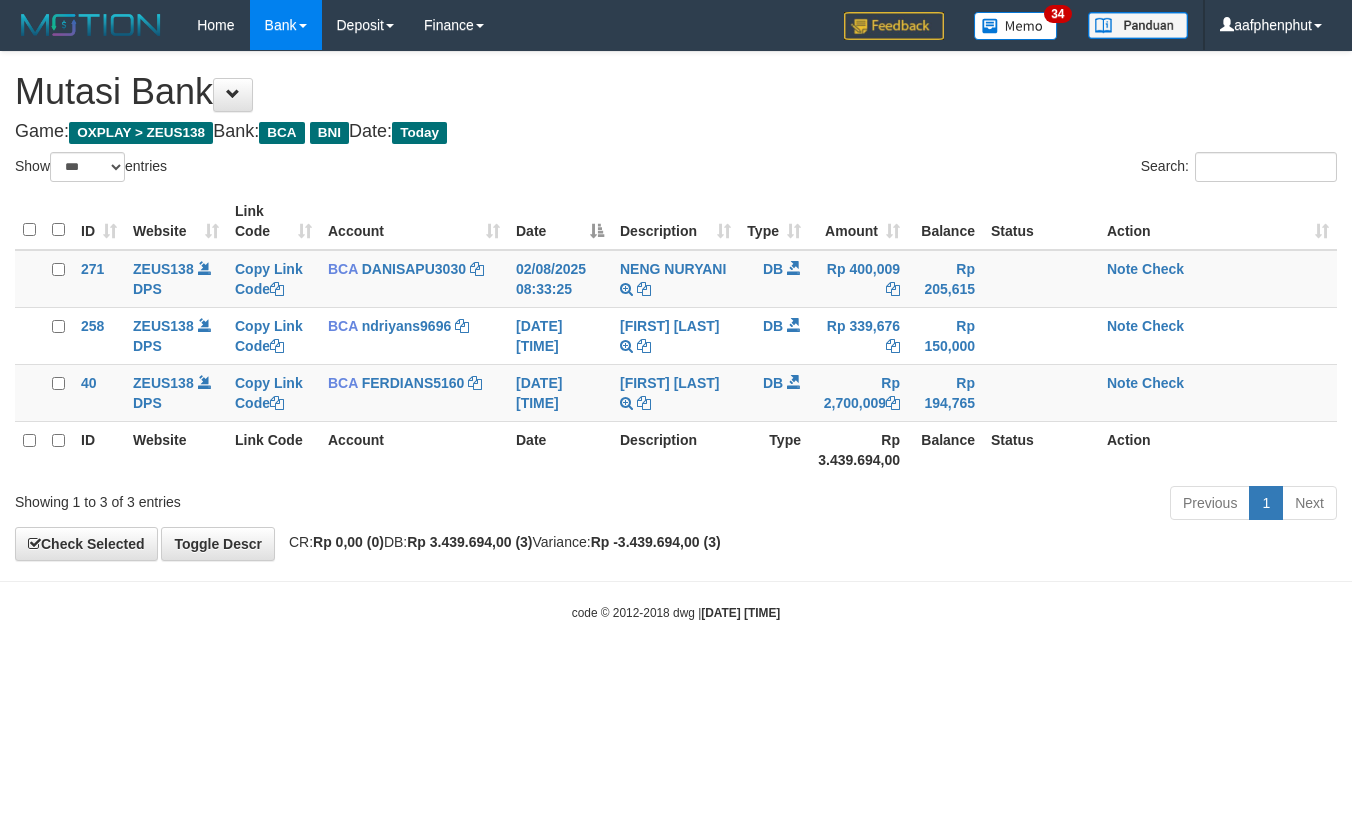 select on "***" 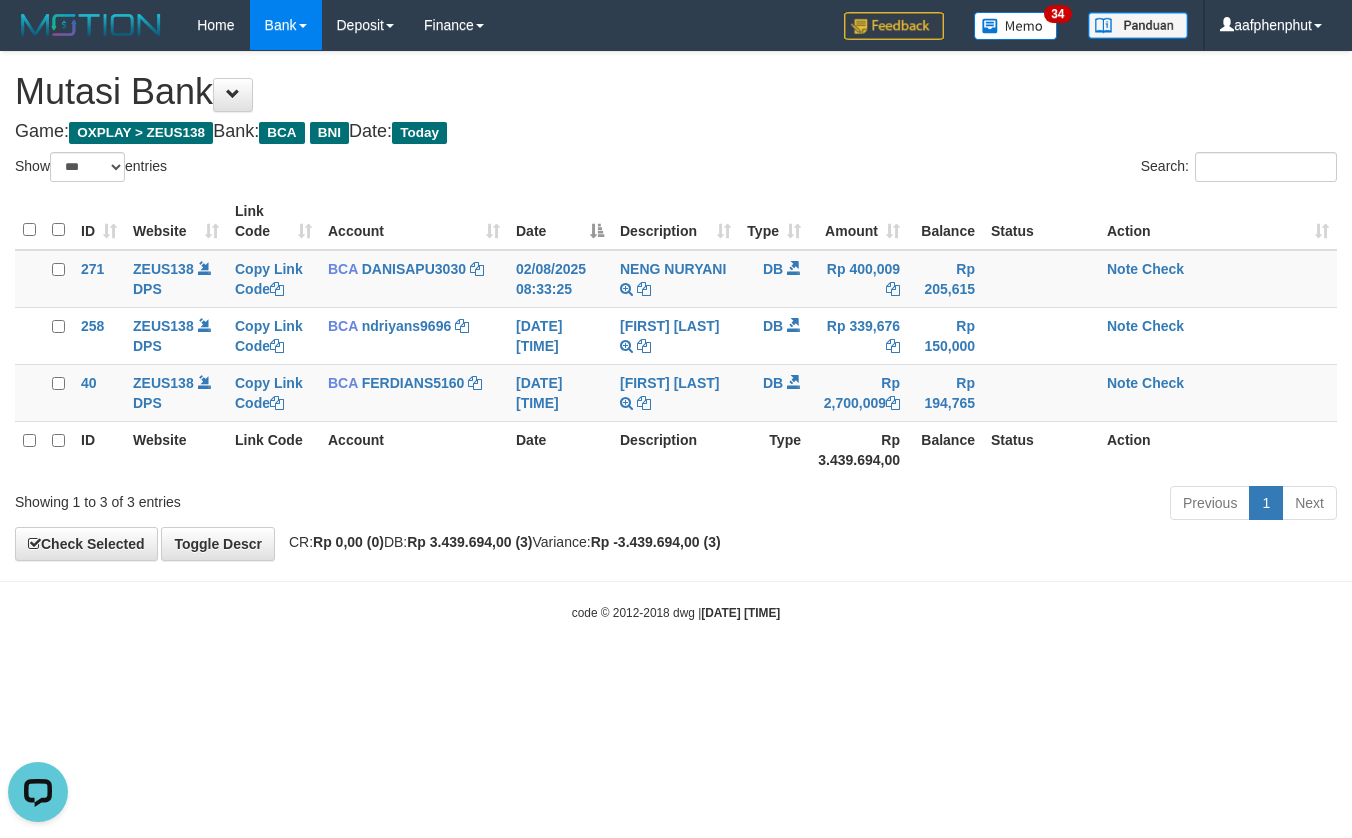 scroll, scrollTop: 0, scrollLeft: 0, axis: both 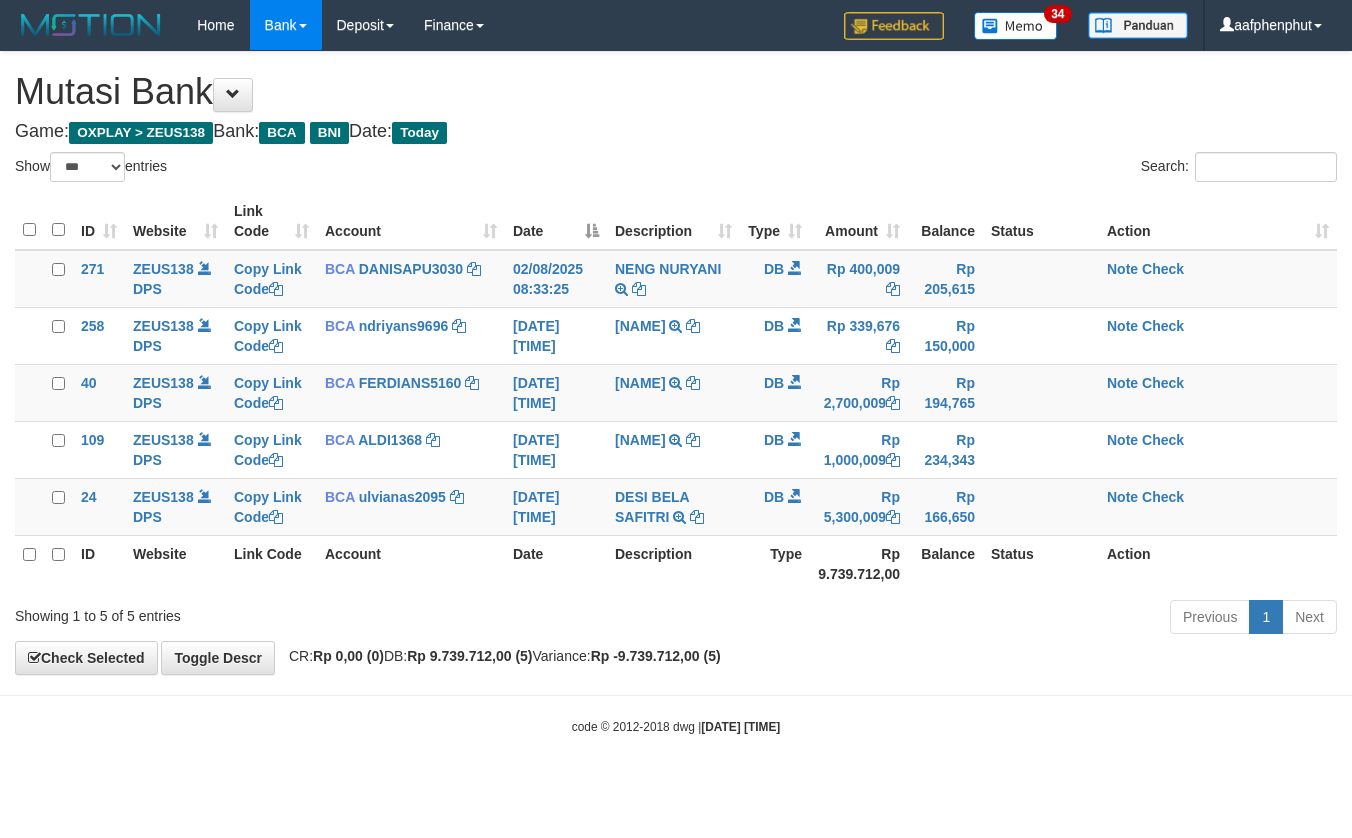 select on "***" 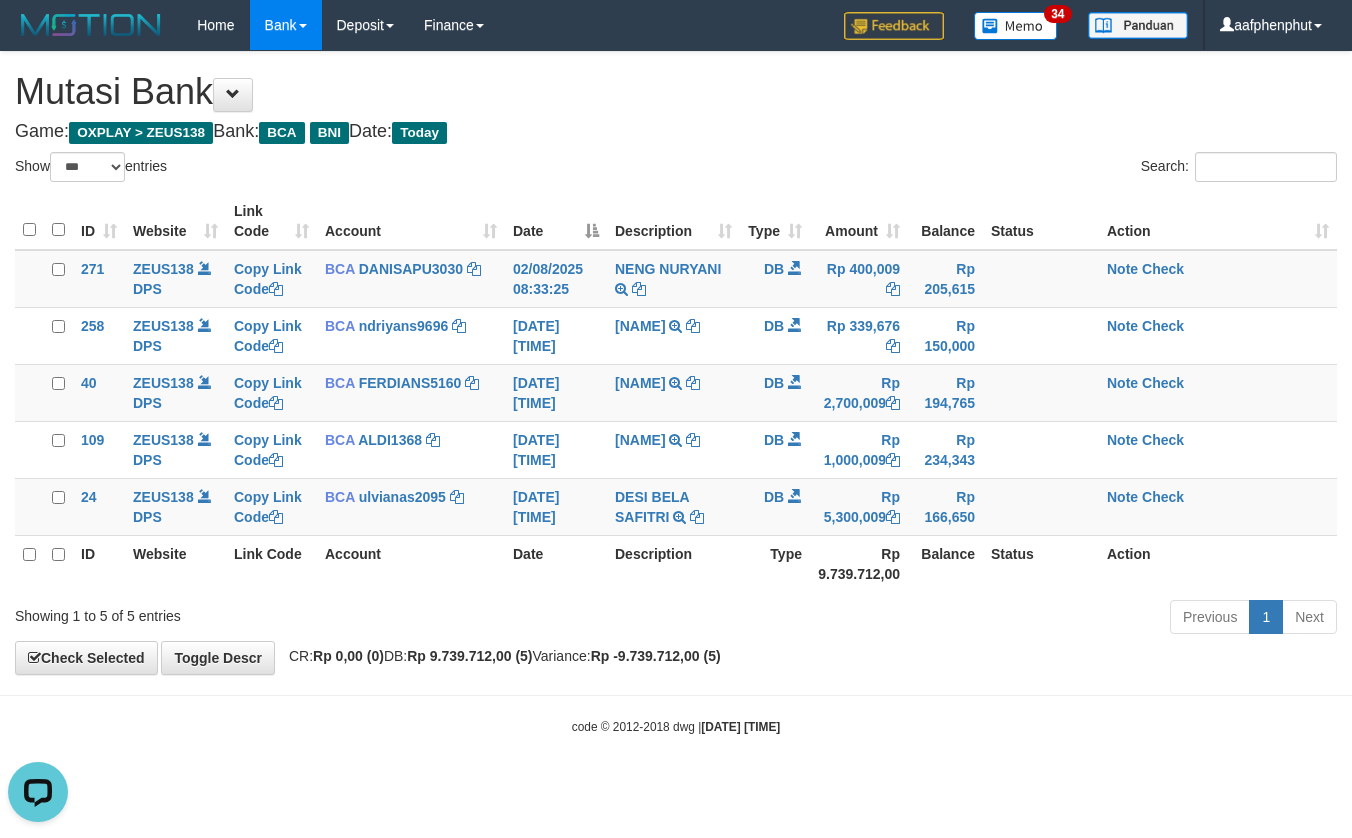 scroll, scrollTop: 0, scrollLeft: 0, axis: both 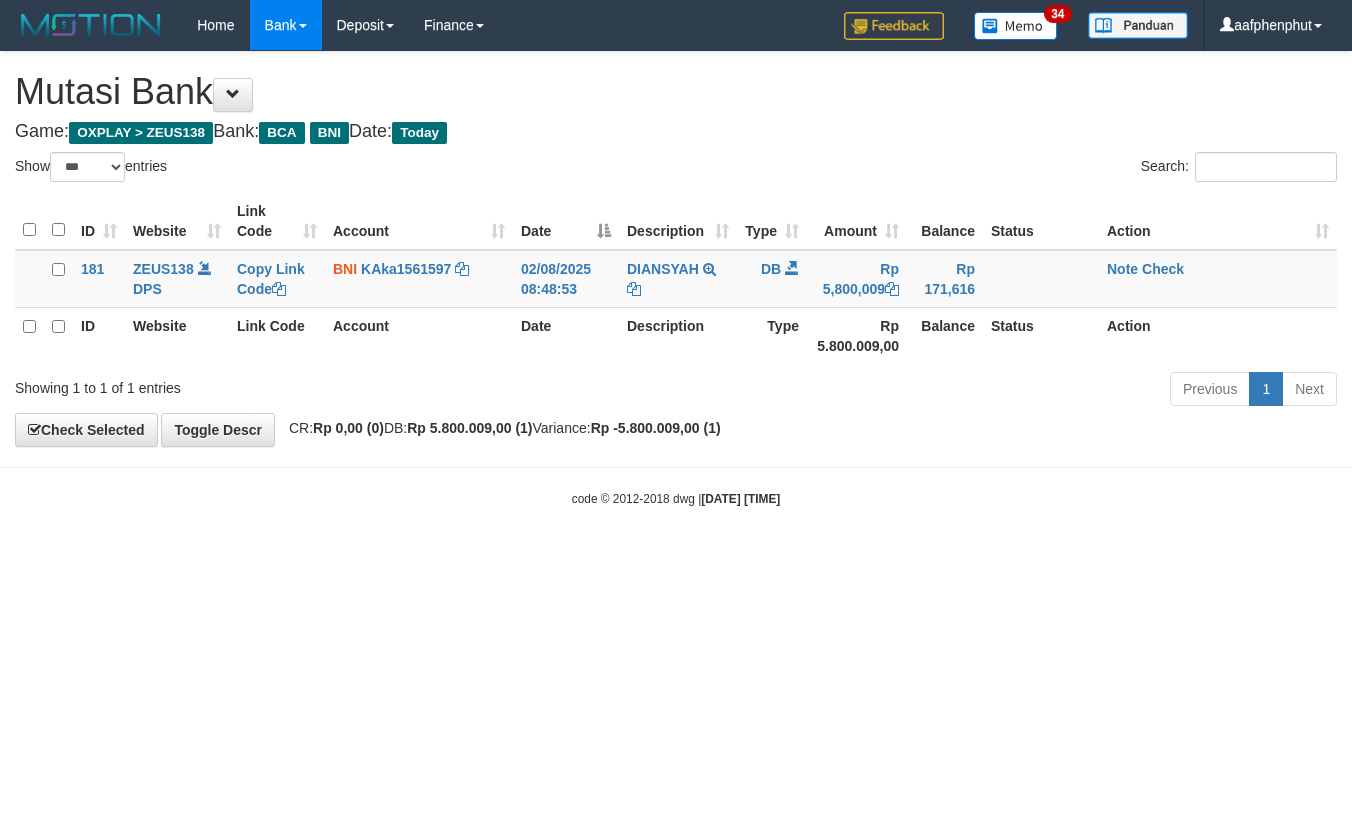 select on "***" 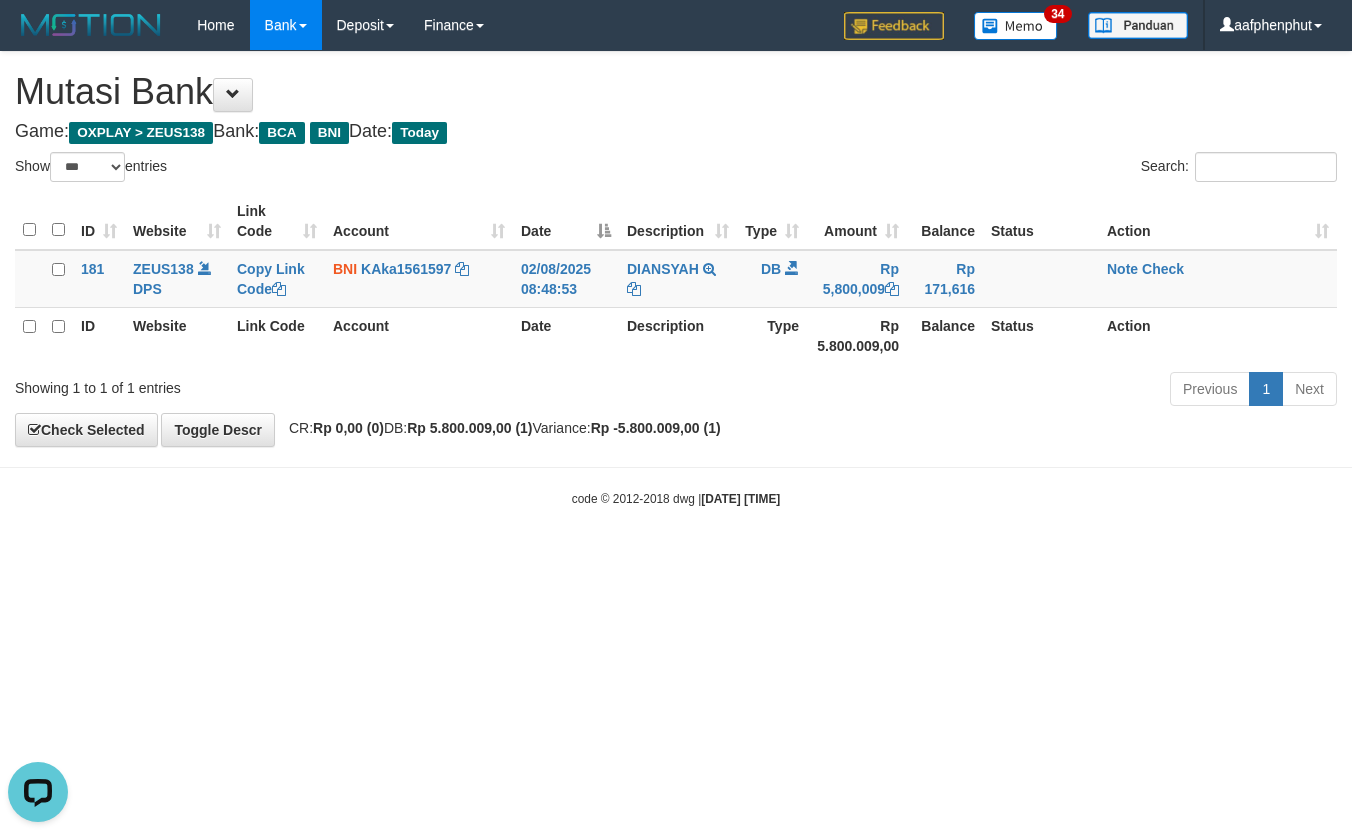 scroll, scrollTop: 0, scrollLeft: 0, axis: both 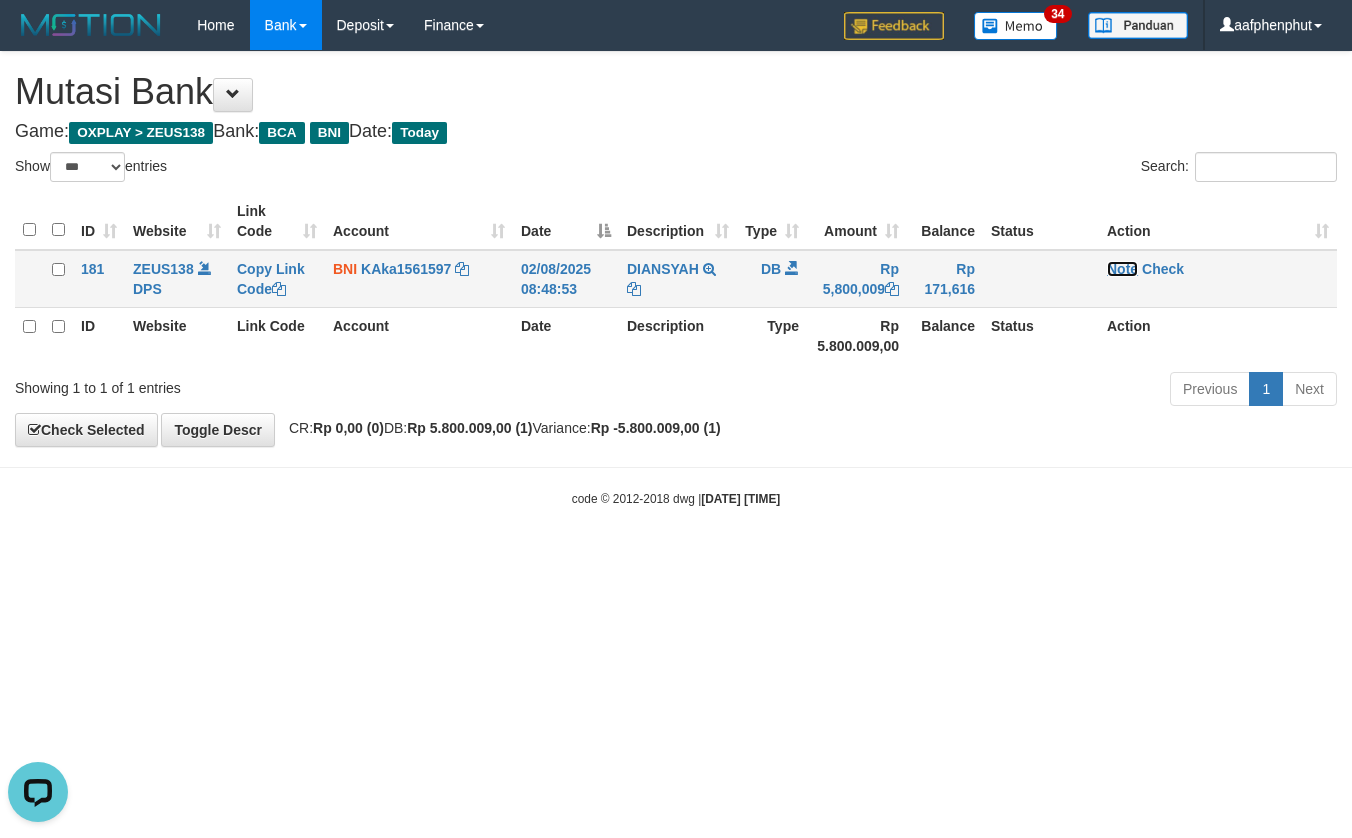 drag, startPoint x: 1118, startPoint y: 264, endPoint x: 1113, endPoint y: 288, distance: 24.5153 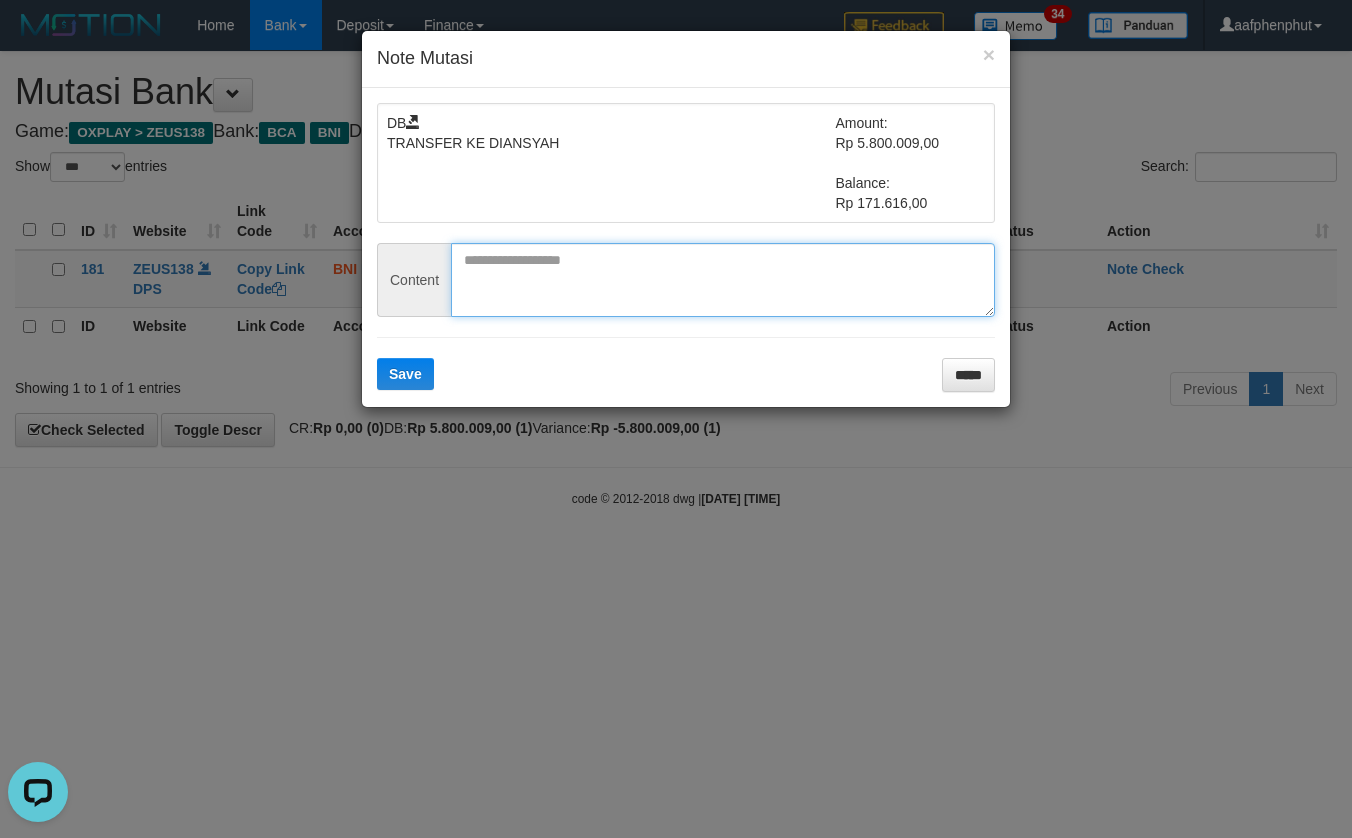 click at bounding box center [723, 280] 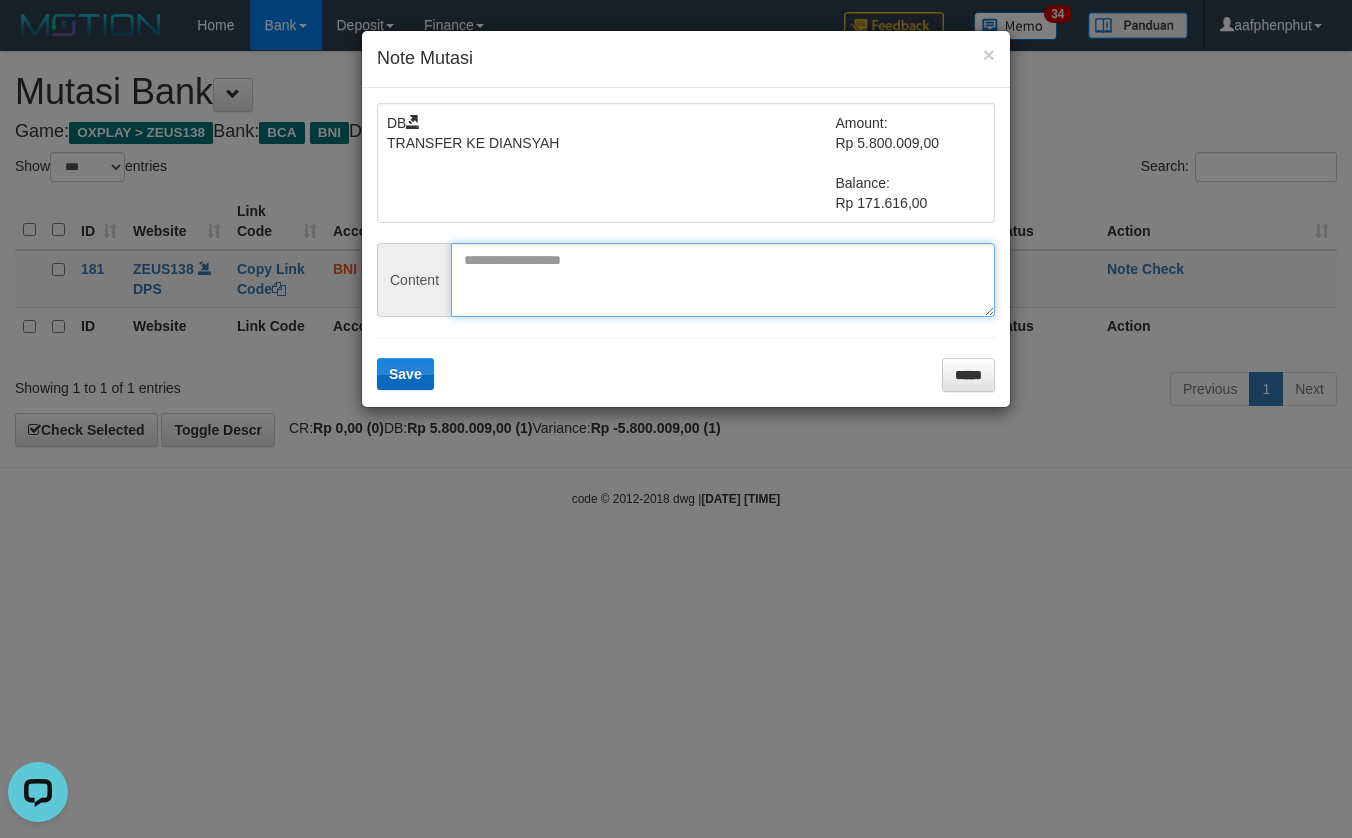 paste on "********" 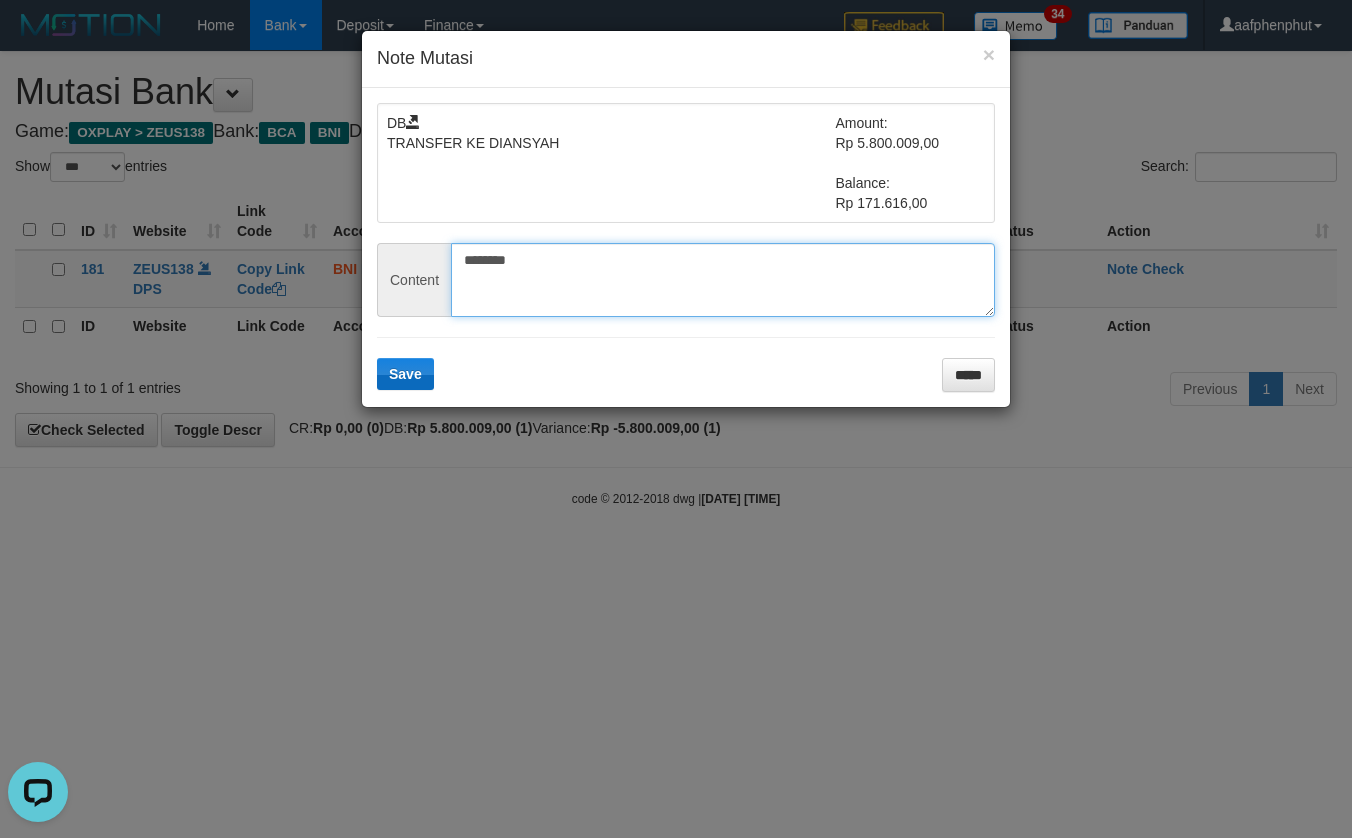 type on "********" 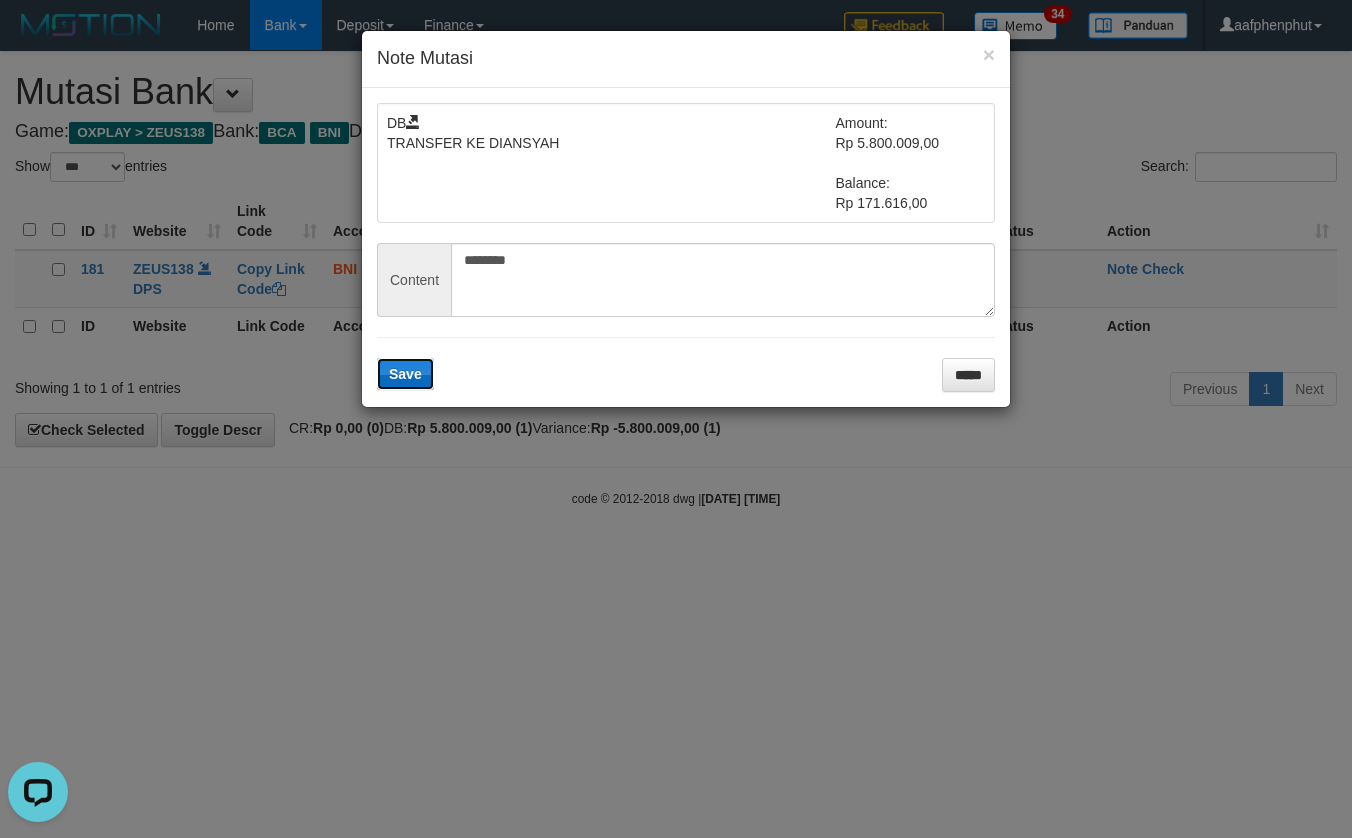 click on "Save" at bounding box center [405, 374] 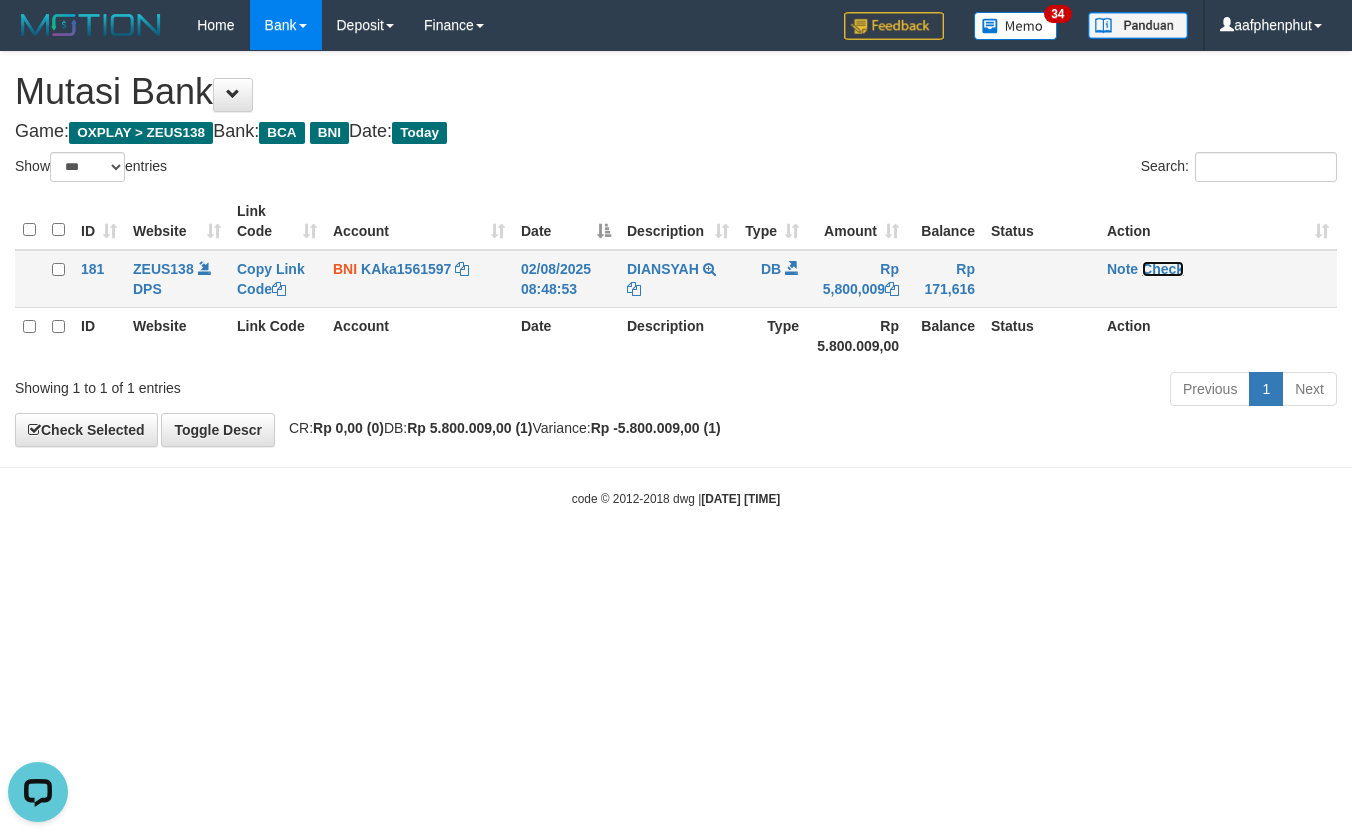 click on "Check" at bounding box center (1163, 269) 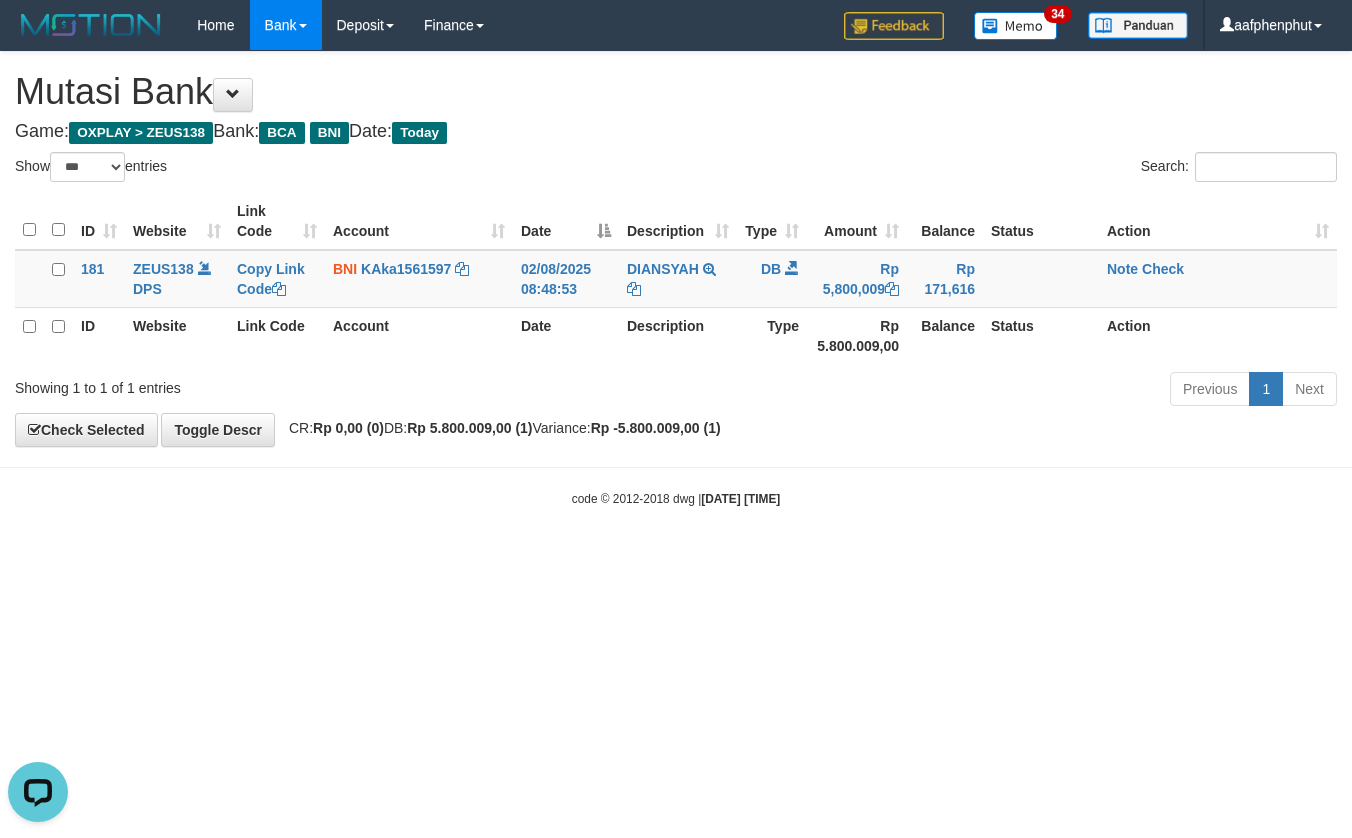click on "Toggle navigation
Home
Bank
Account List
Load
By Website
Group
[OXPLAY]													ZEUS138
By Load Group (DPS)
Sync" at bounding box center (676, 279) 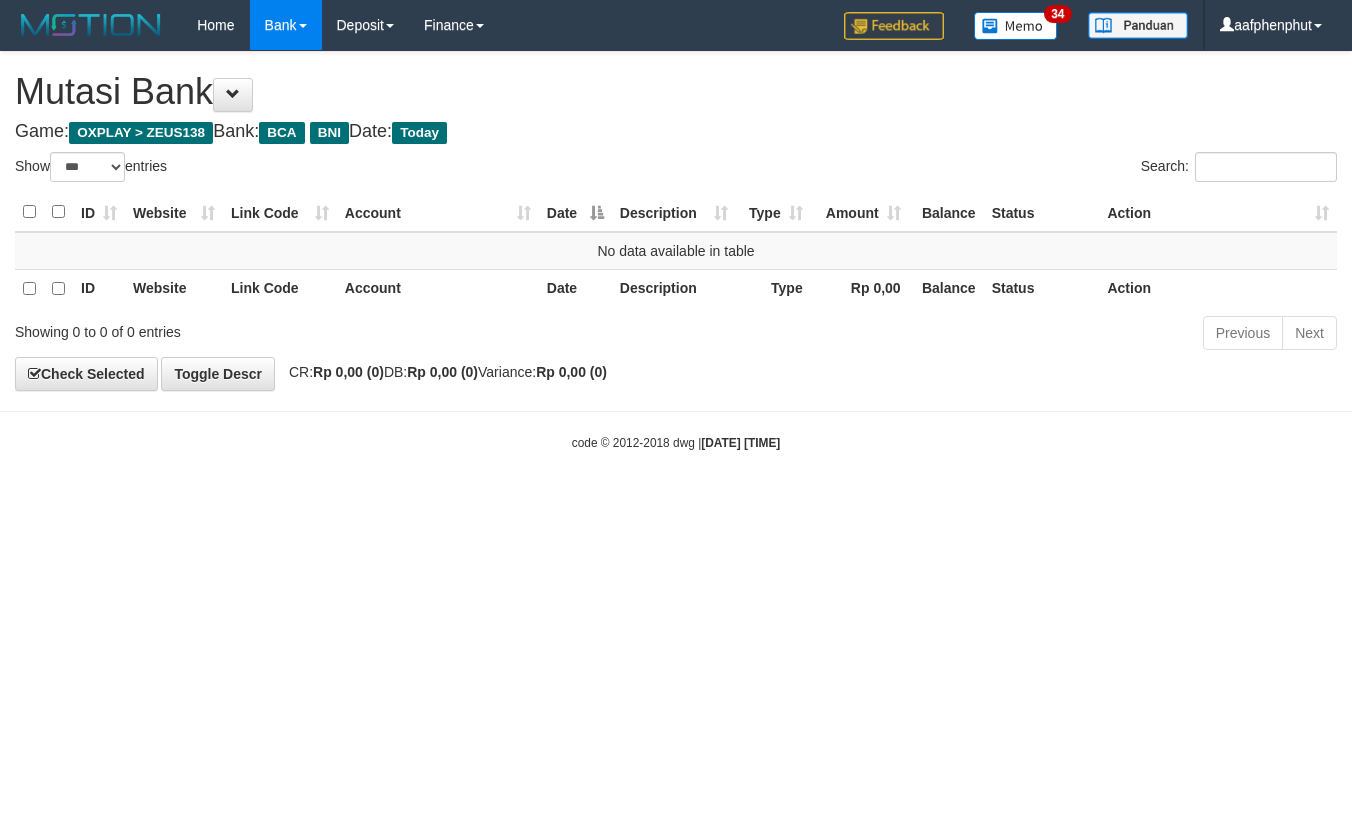 select on "***" 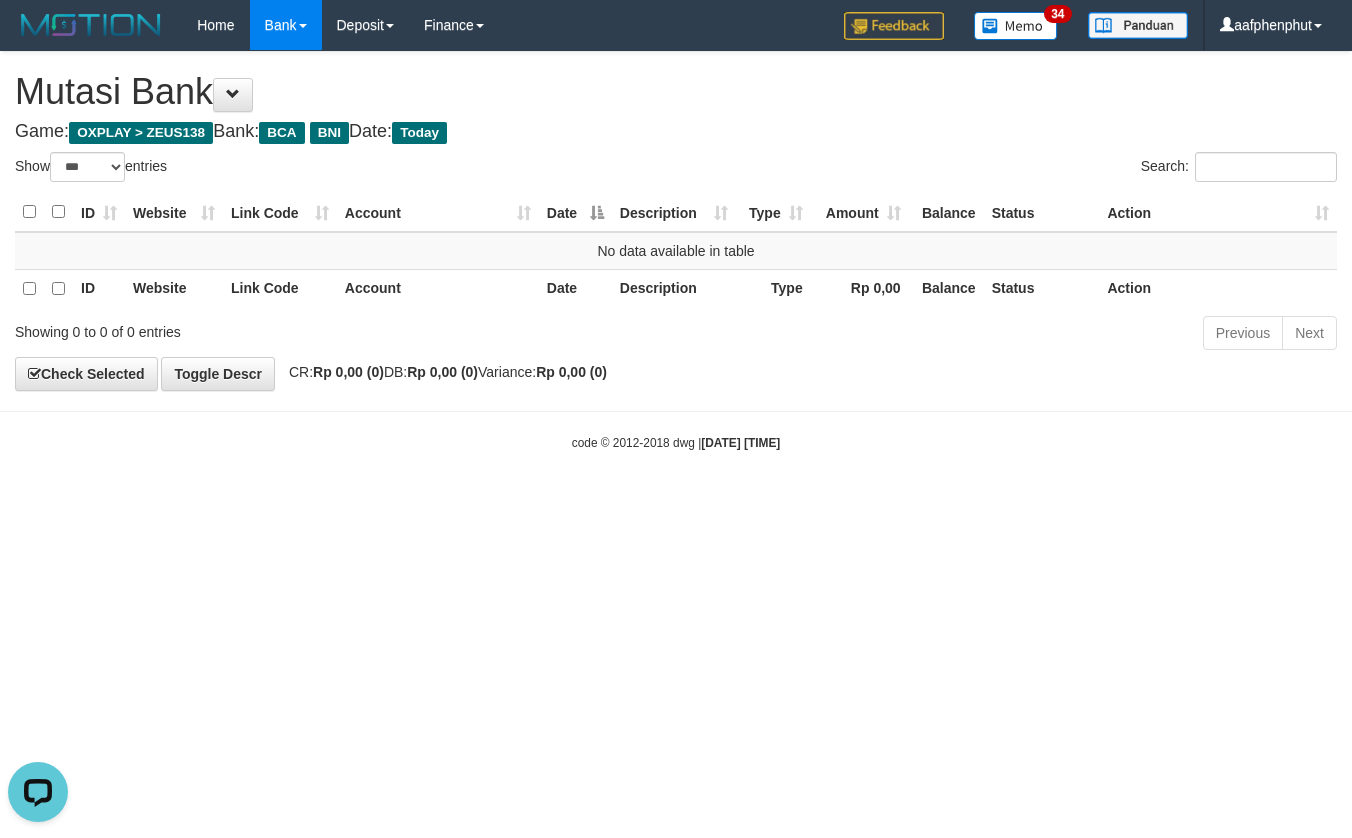 scroll, scrollTop: 0, scrollLeft: 0, axis: both 